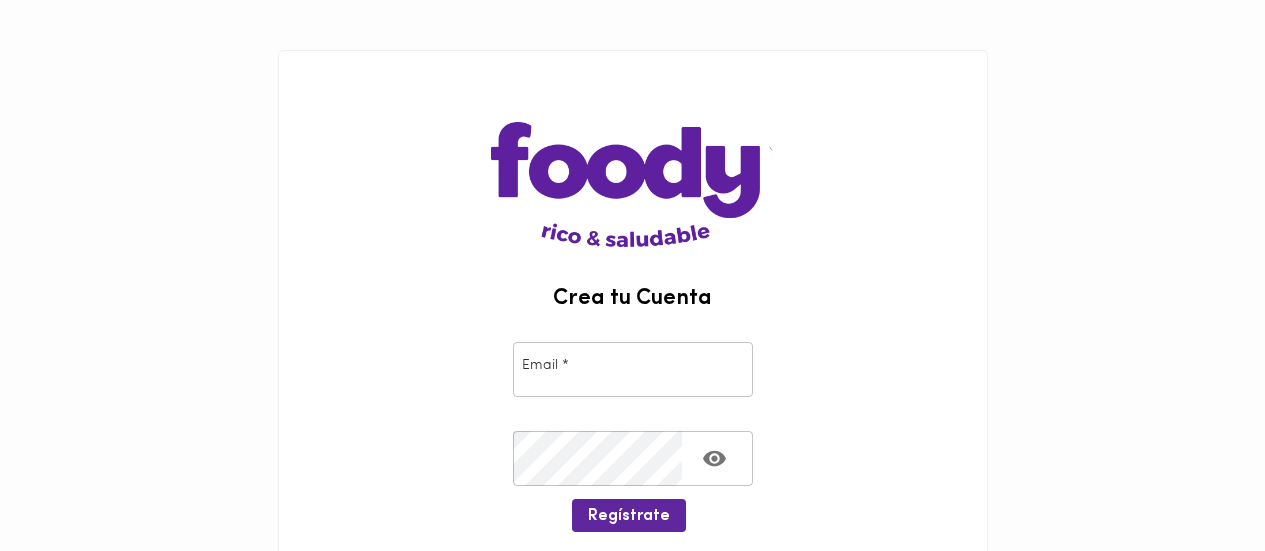 scroll, scrollTop: 196, scrollLeft: 0, axis: vertical 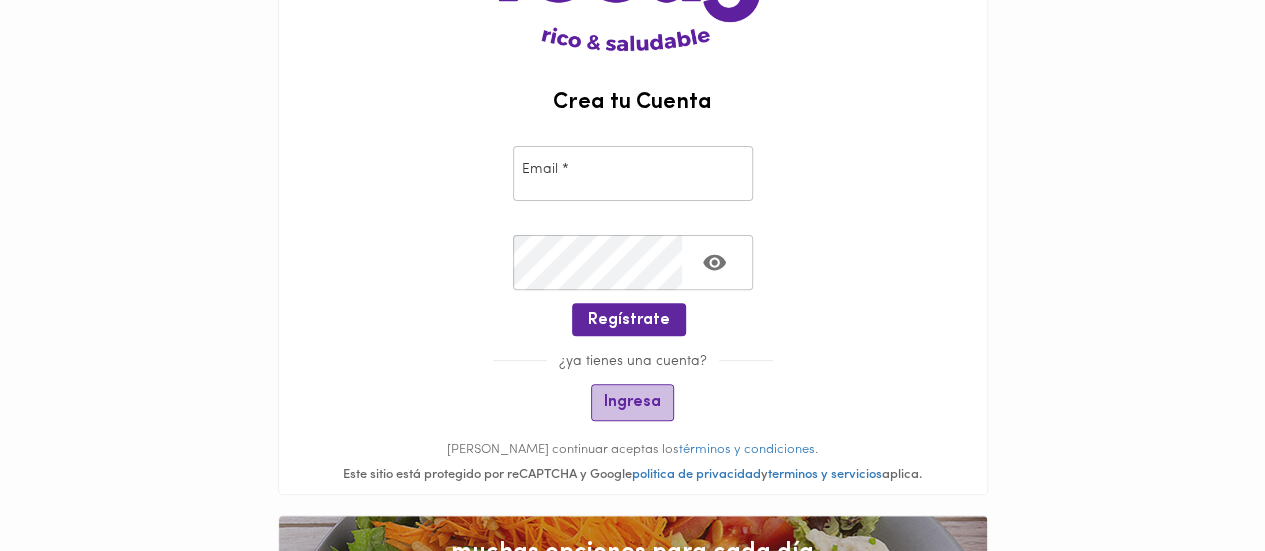 click on "Ingresa" at bounding box center (632, 402) 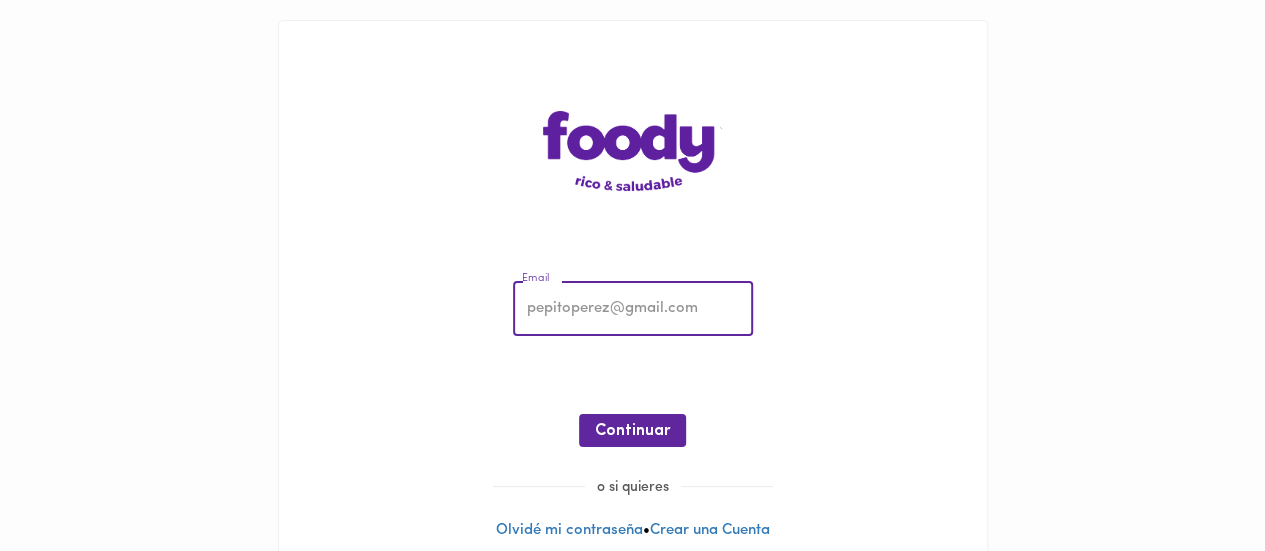 click at bounding box center (633, 309) 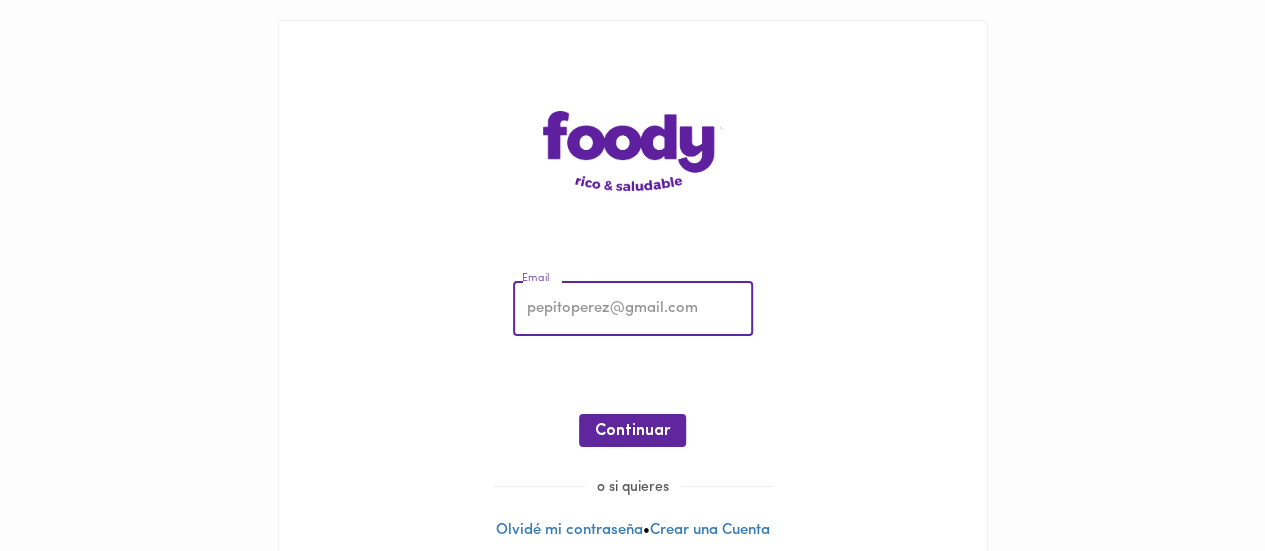 type on "[PERSON_NAME][EMAIL_ADDRESS][PERSON_NAME][DOMAIN_NAME]" 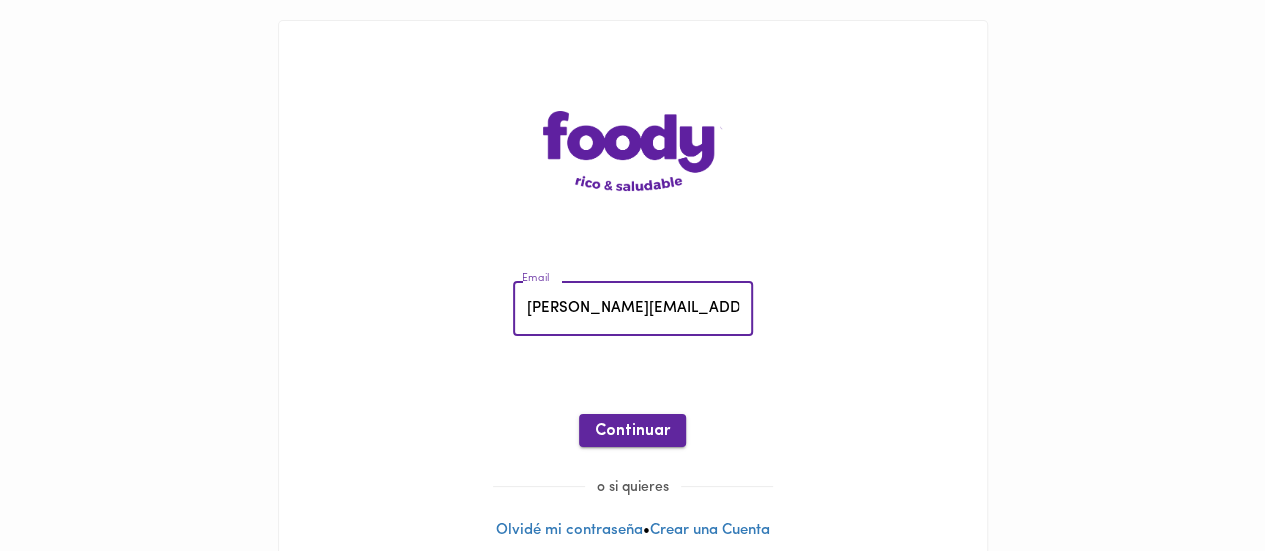 click on "Continuar" at bounding box center (632, 431) 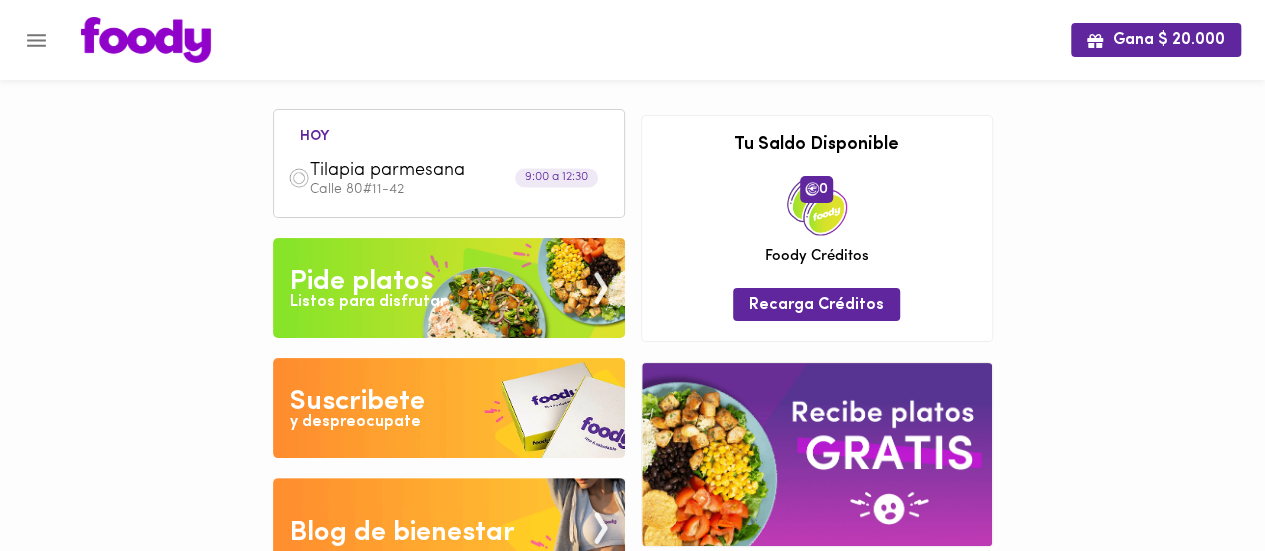 scroll, scrollTop: 18, scrollLeft: 0, axis: vertical 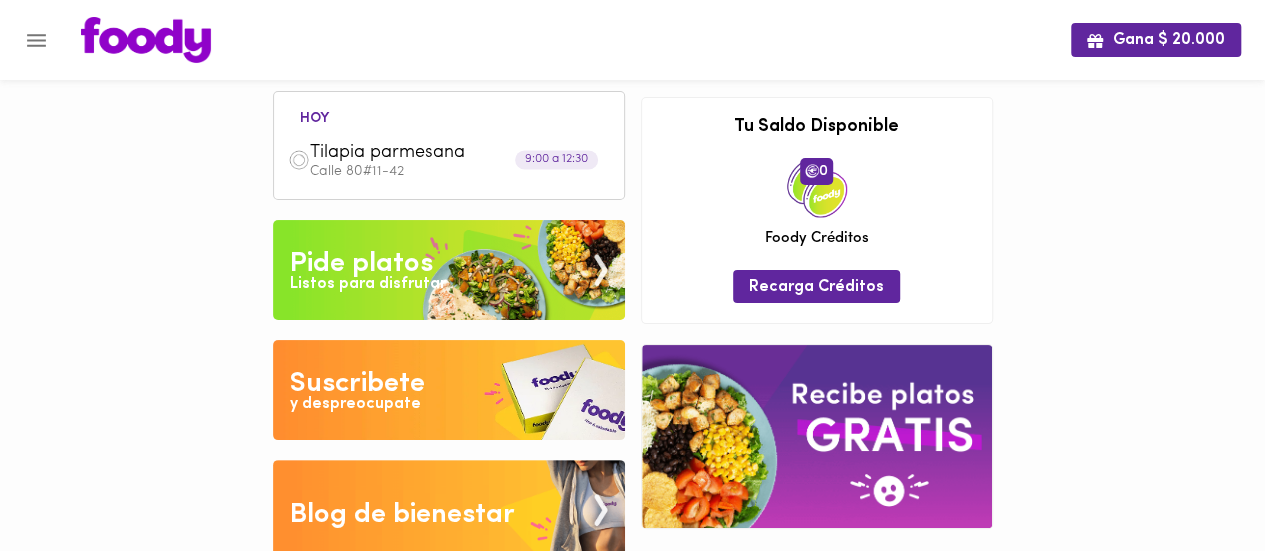 click on "Tilapia parmesana" at bounding box center [425, 153] 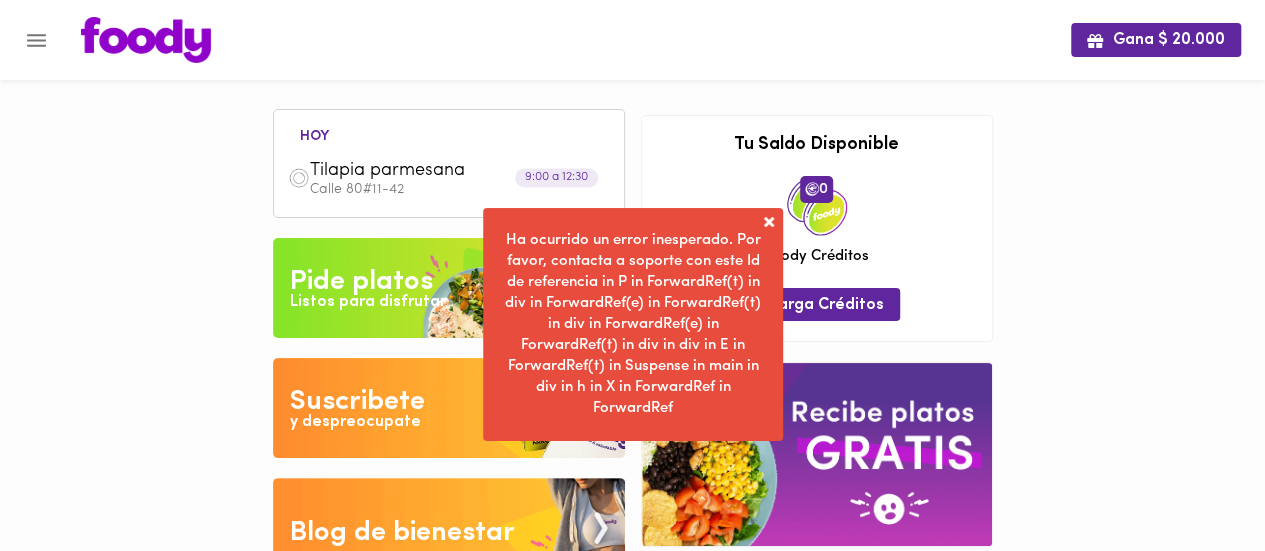 click at bounding box center (769, 222) 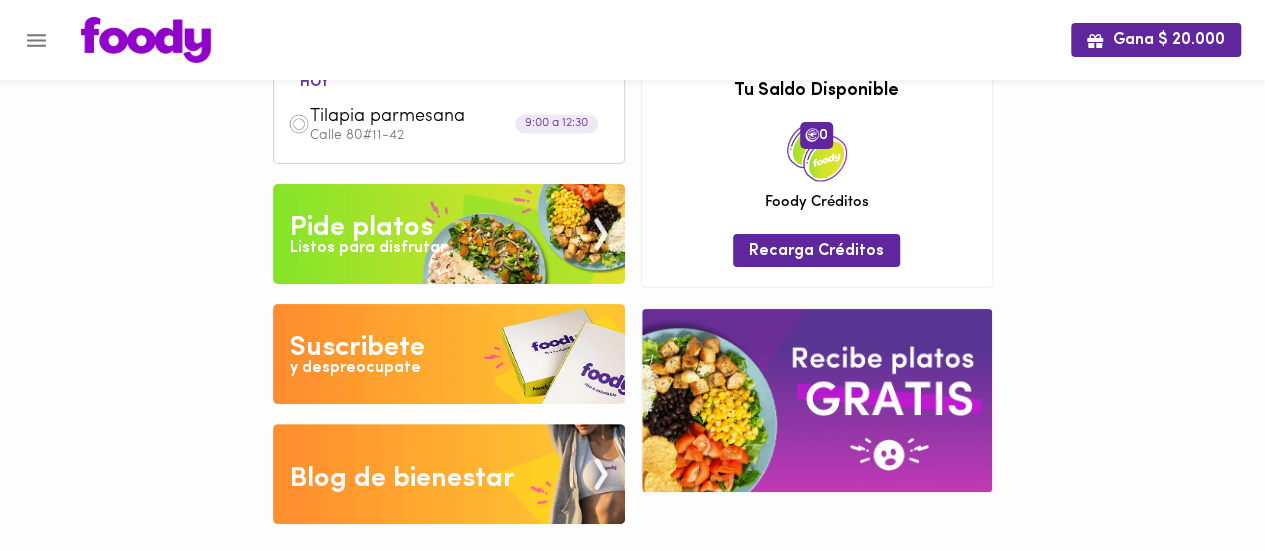 scroll, scrollTop: 55, scrollLeft: 0, axis: vertical 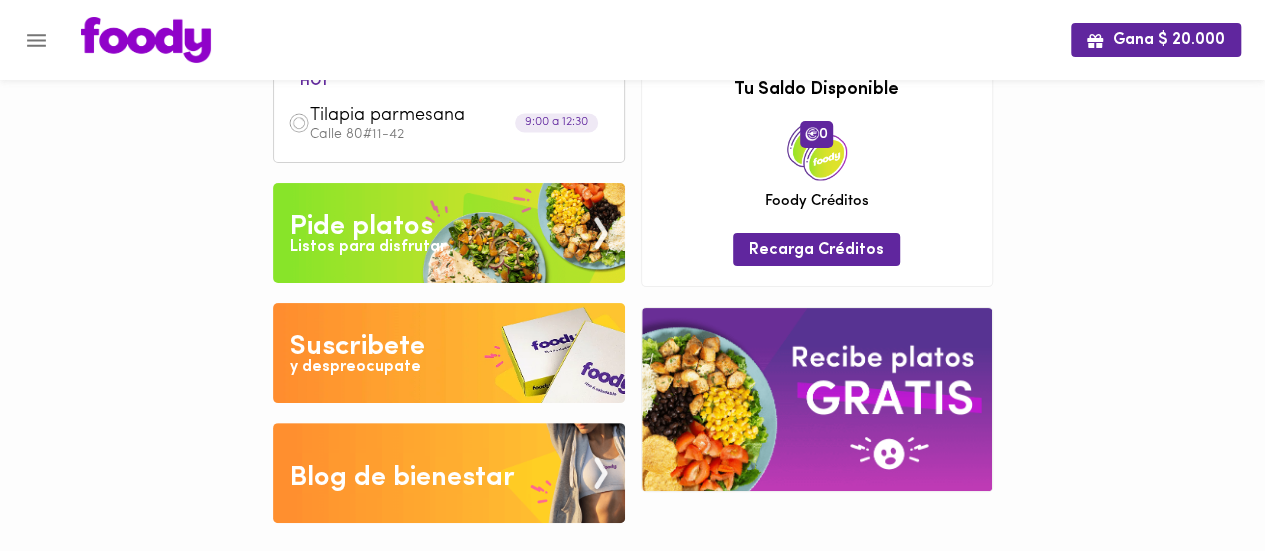 click at bounding box center [449, 233] 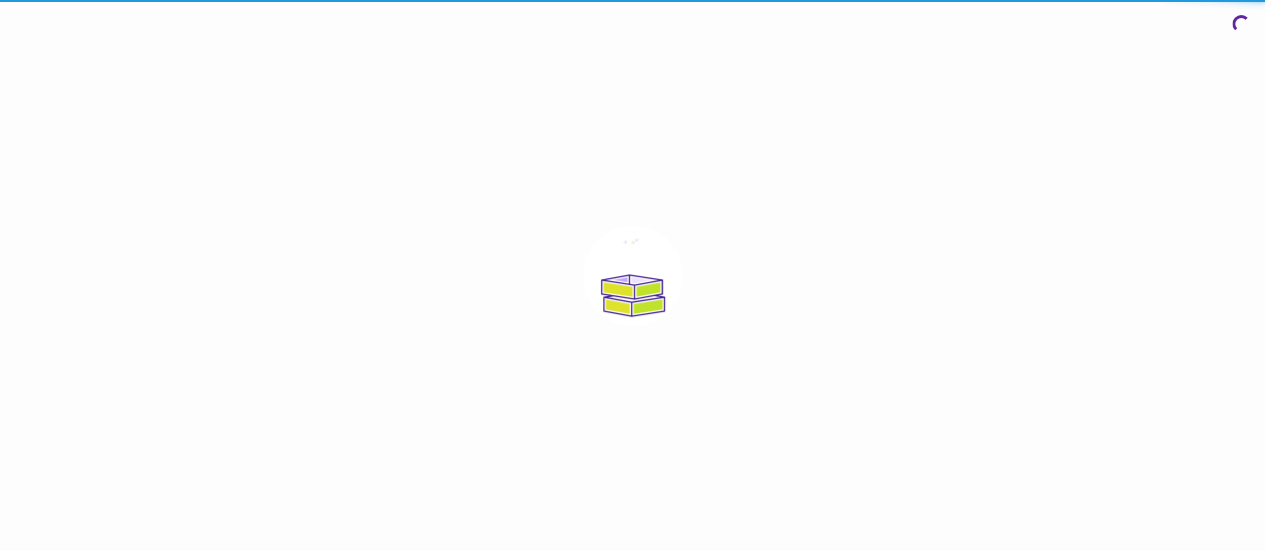 scroll, scrollTop: 0, scrollLeft: 0, axis: both 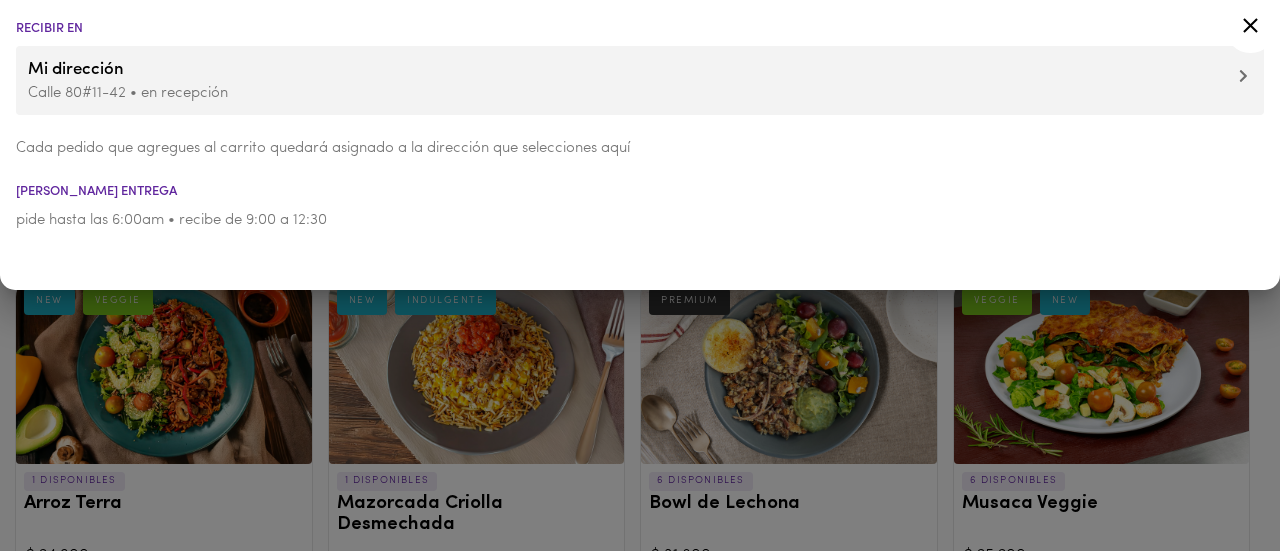 click at bounding box center [640, 275] 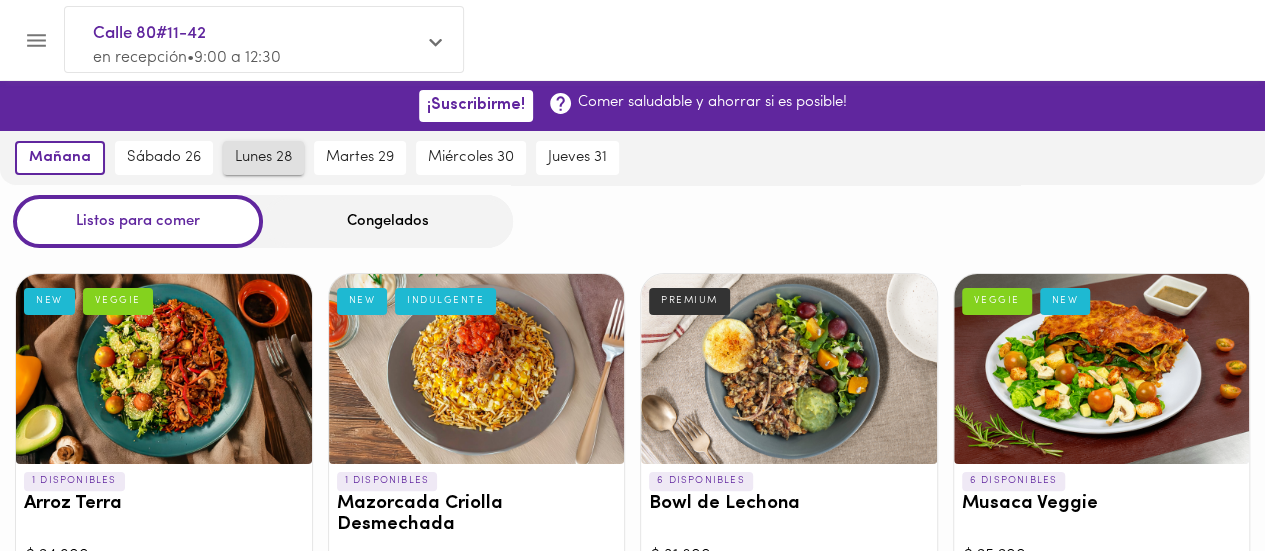 click on "lunes 28" at bounding box center [263, 158] 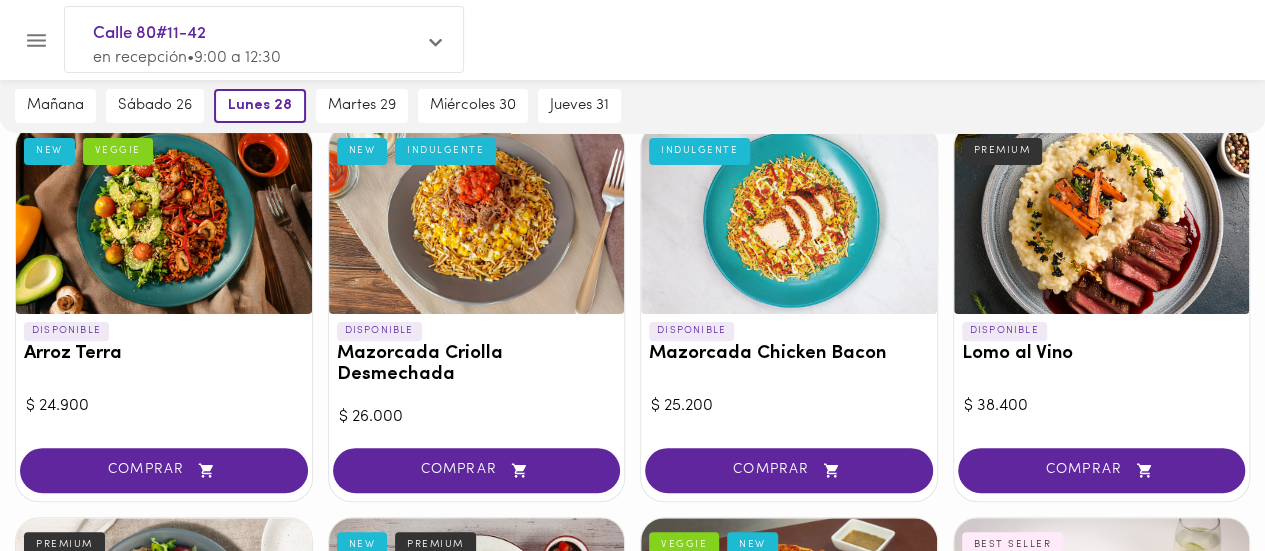 scroll, scrollTop: 146, scrollLeft: 0, axis: vertical 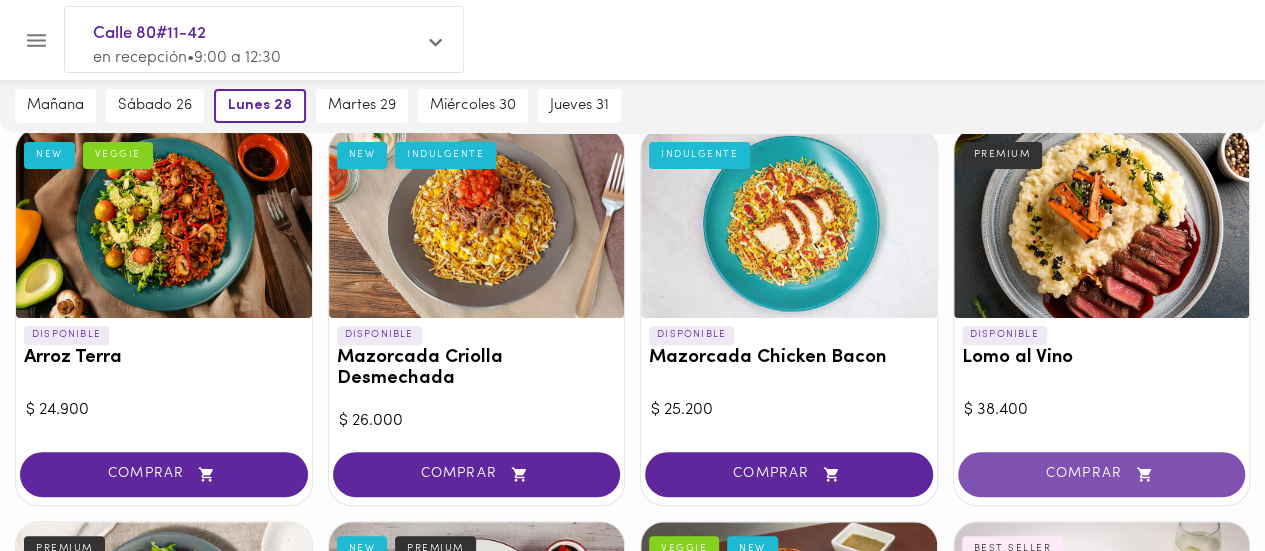 click on "COMPRAR" at bounding box center (1102, 474) 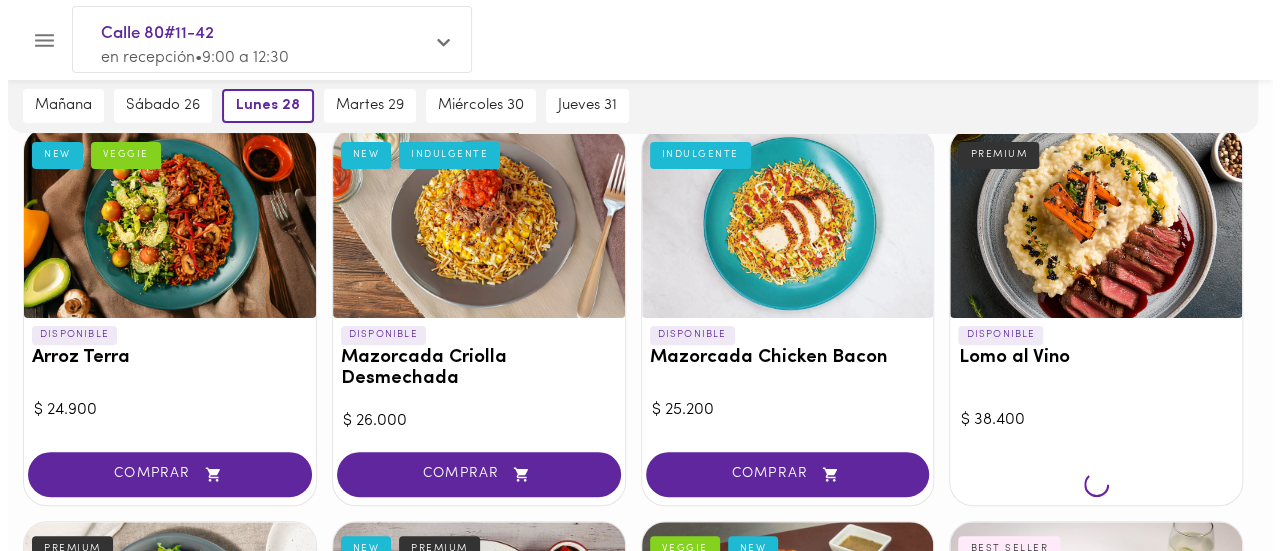 scroll, scrollTop: 146, scrollLeft: 0, axis: vertical 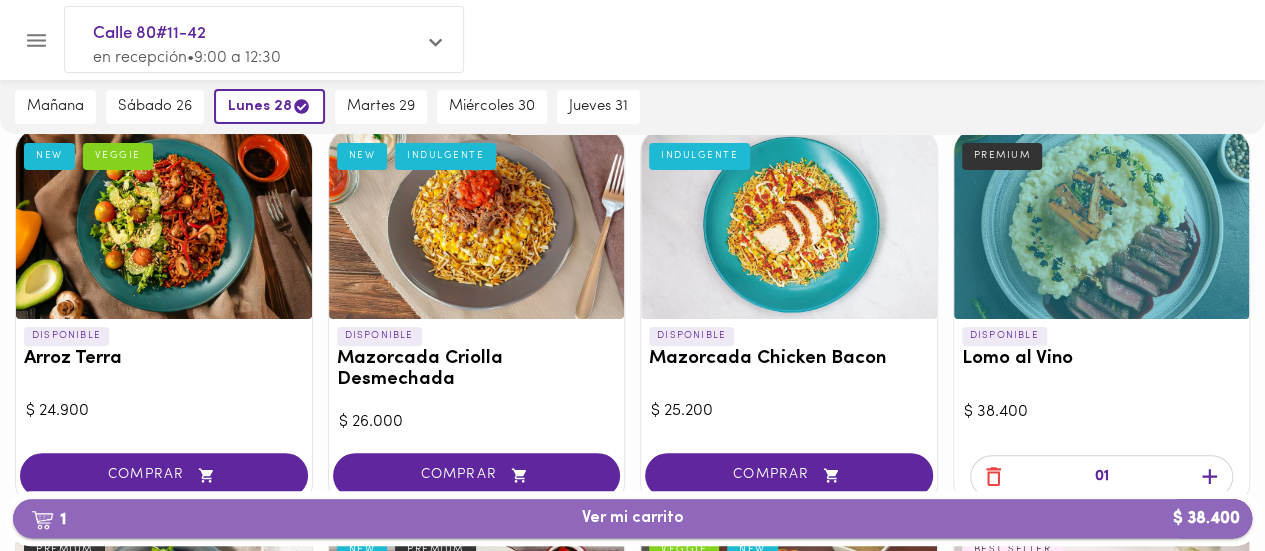 click on "1 Ver mi carrito $ 38.400" at bounding box center [632, 518] 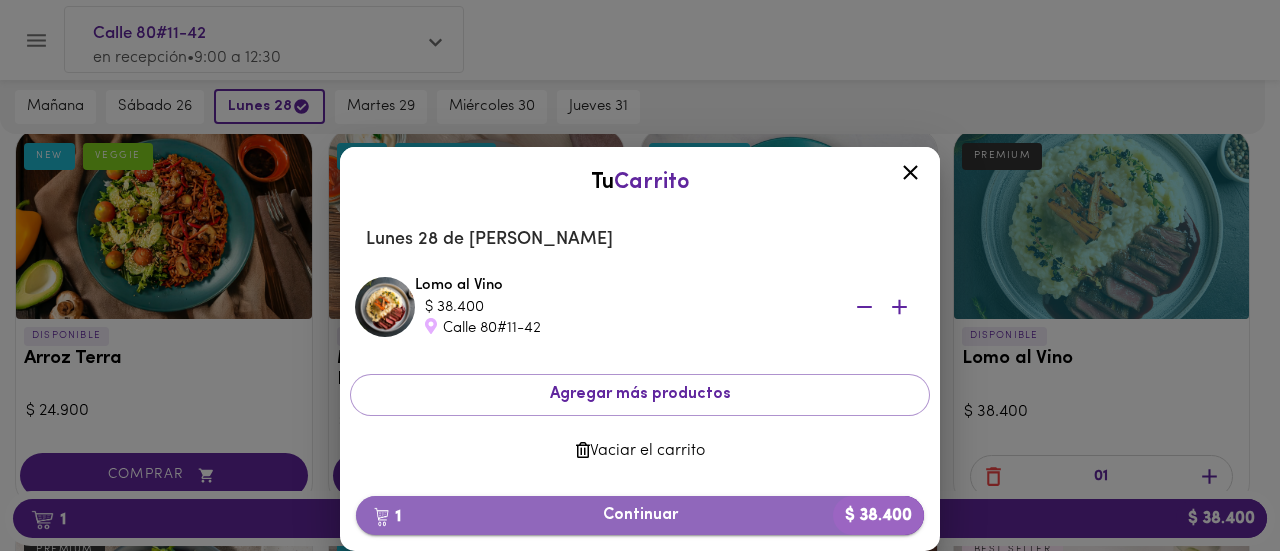 click on "1 Continuar $ 38.400" at bounding box center (640, 515) 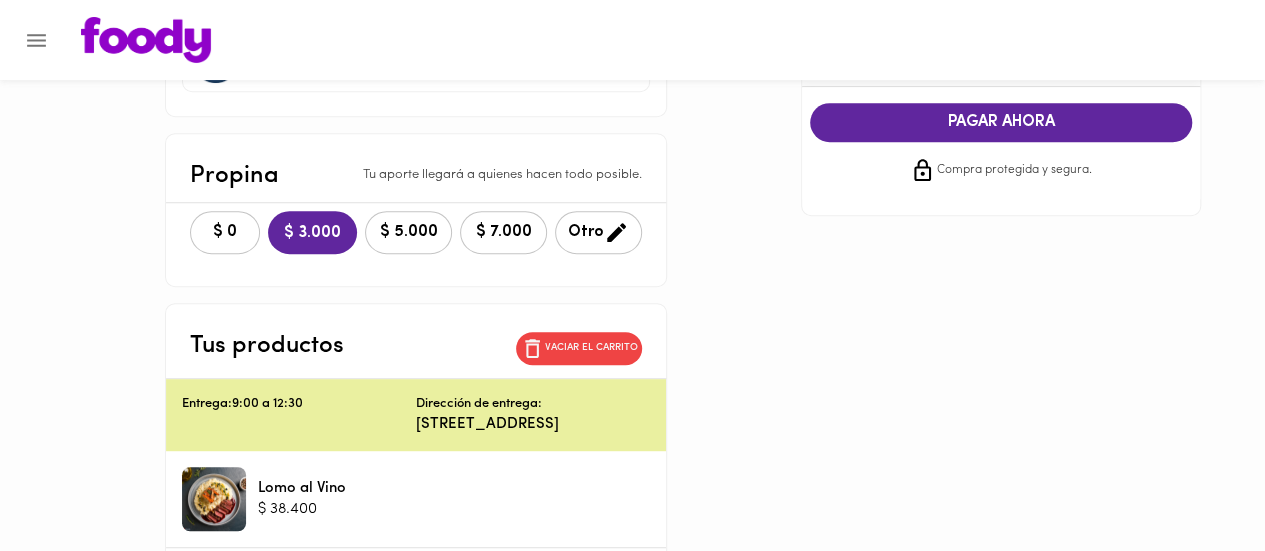 scroll, scrollTop: 397, scrollLeft: 0, axis: vertical 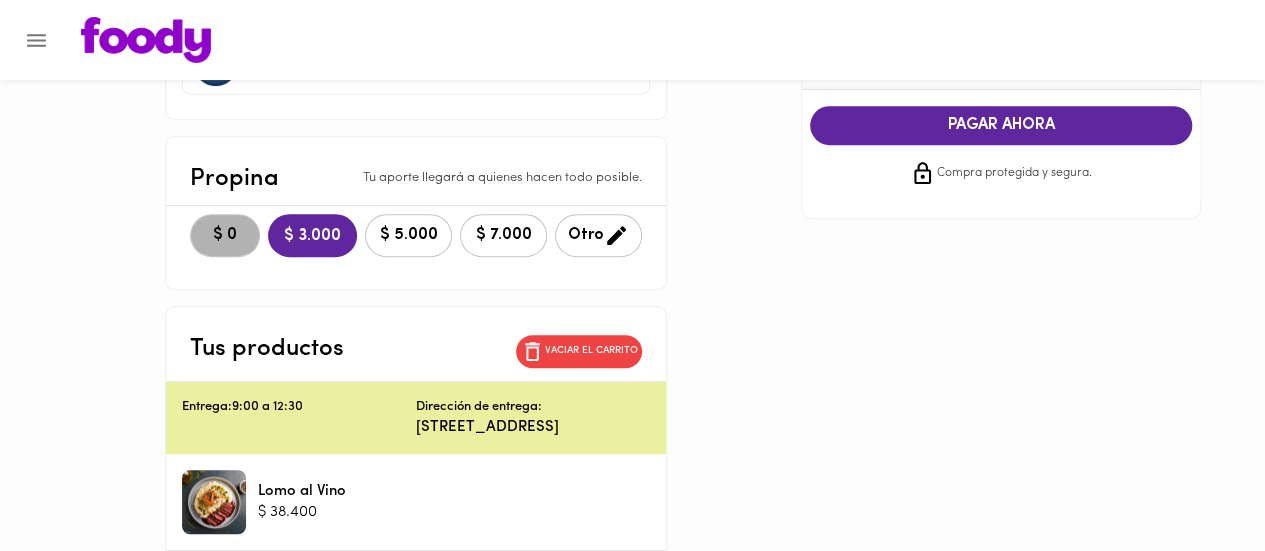click on "$ 0" at bounding box center [225, 235] 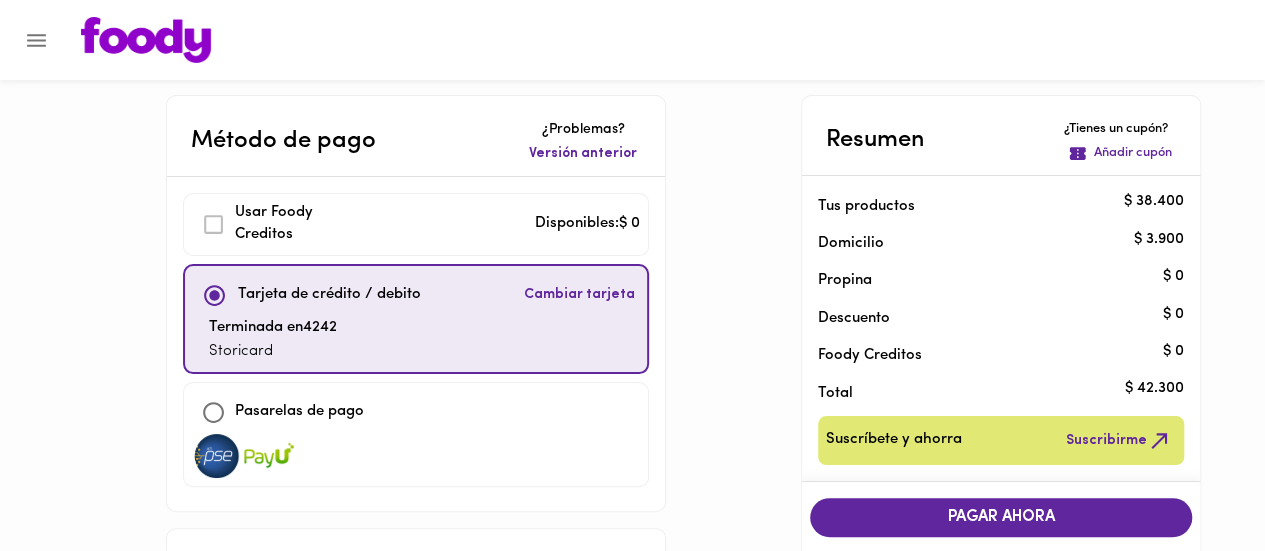 scroll, scrollTop: 0, scrollLeft: 0, axis: both 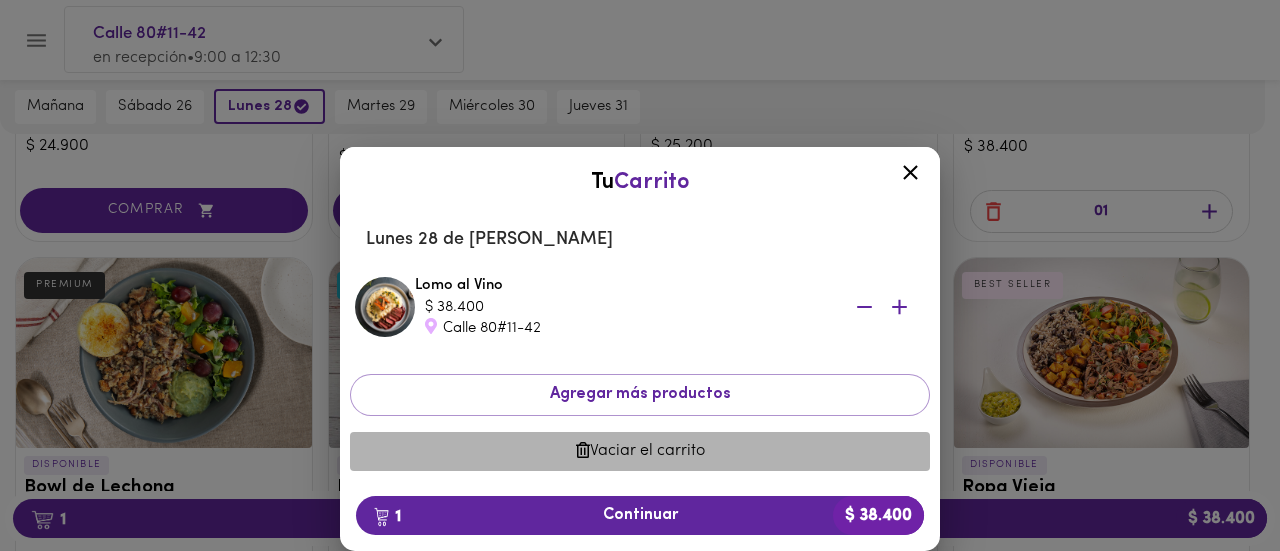click on "Vaciar el carrito" at bounding box center (640, 451) 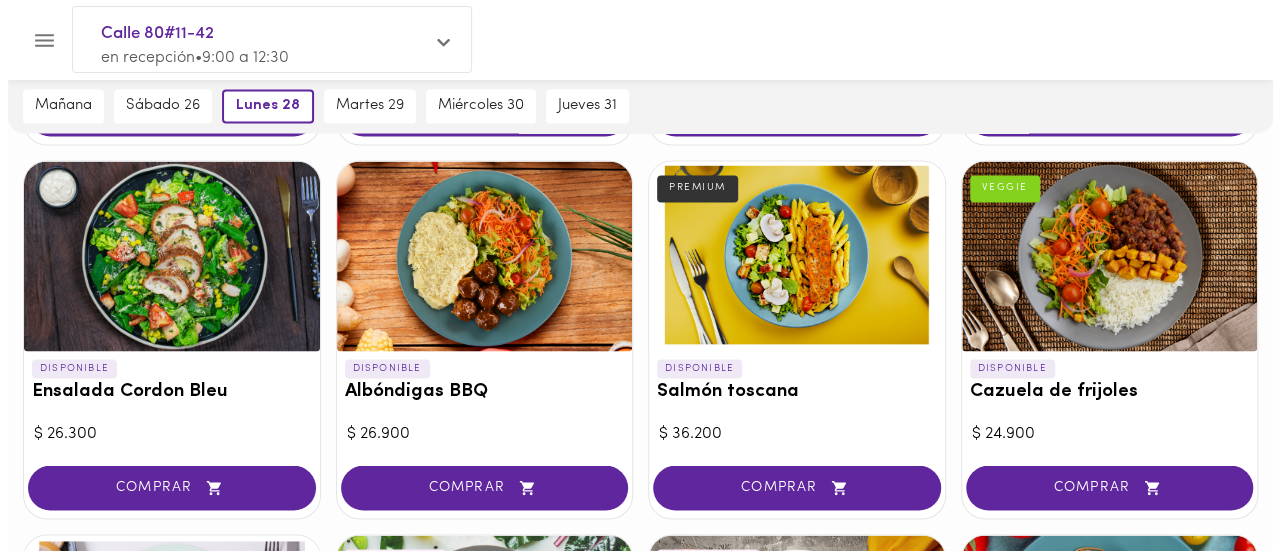 scroll, scrollTop: 1648, scrollLeft: 0, axis: vertical 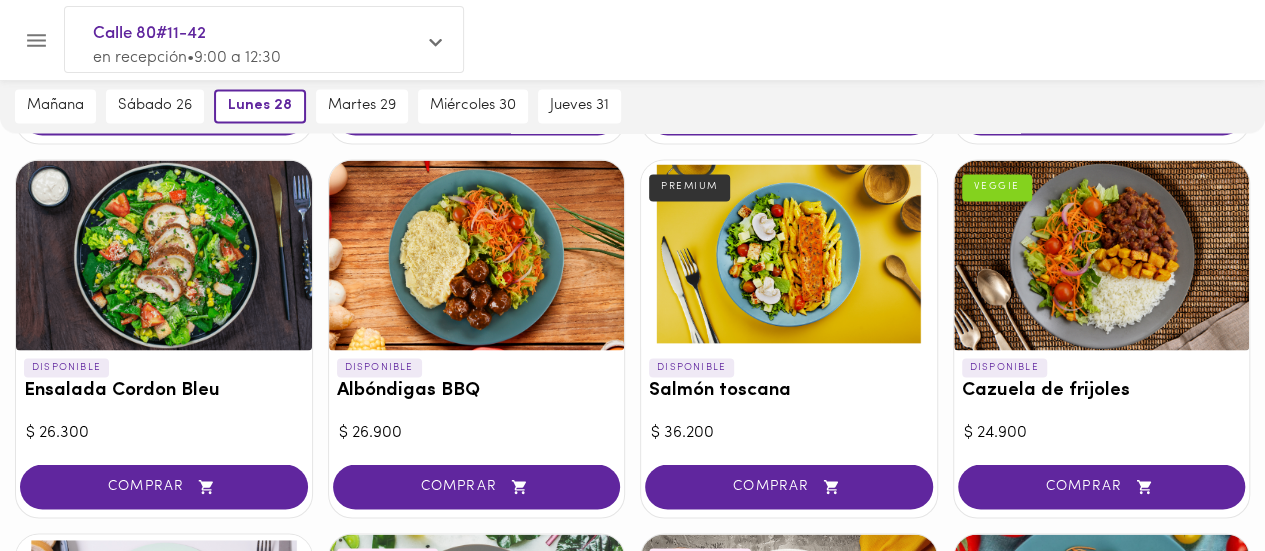 click at bounding box center [164, 255] 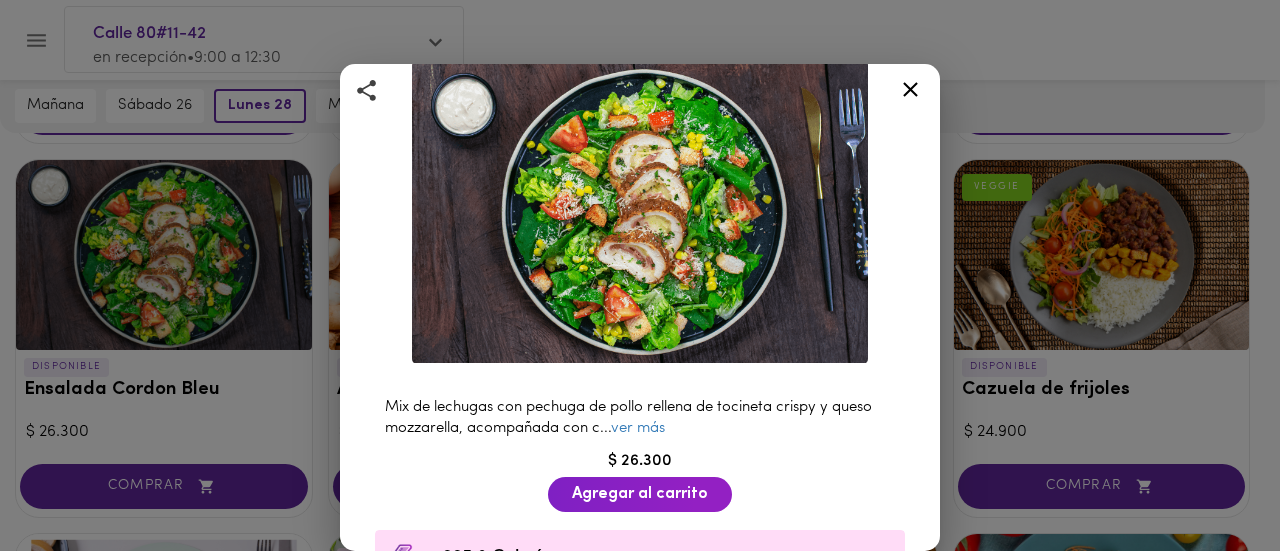 scroll, scrollTop: 111, scrollLeft: 0, axis: vertical 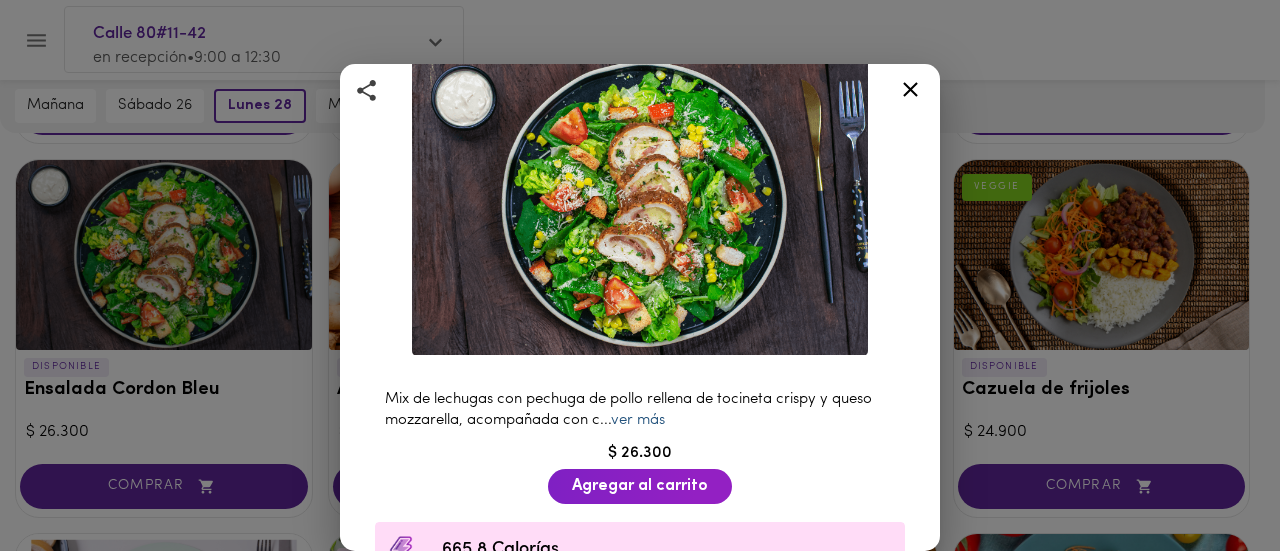 click on "ver más" at bounding box center (638, 420) 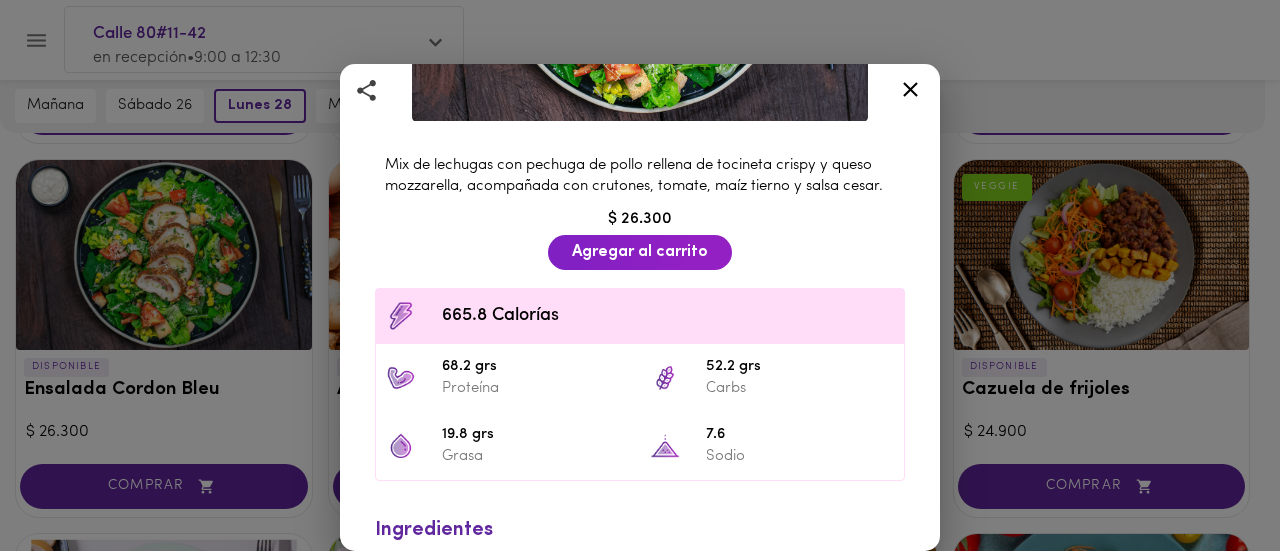 scroll, scrollTop: 273, scrollLeft: 0, axis: vertical 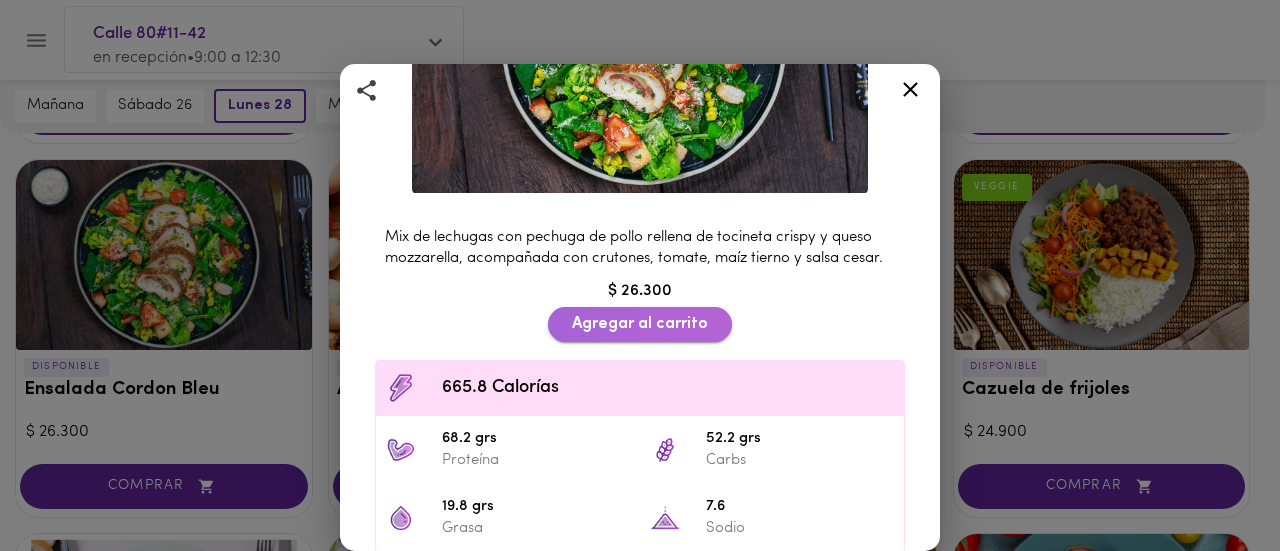 click on "Agregar al carrito" at bounding box center [640, 324] 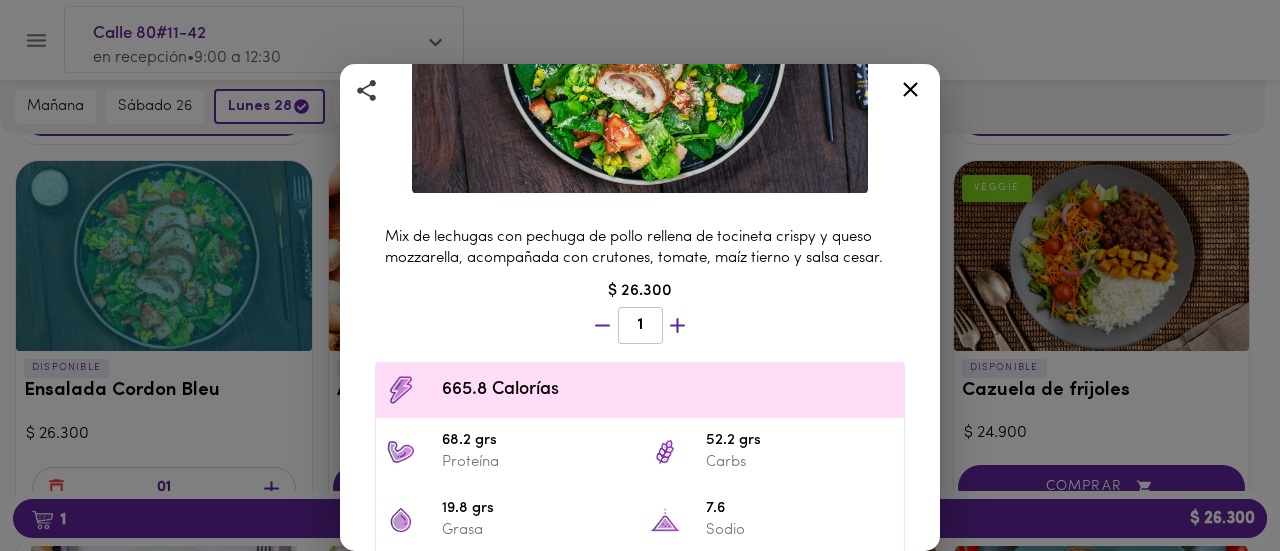 scroll, scrollTop: 1649, scrollLeft: 0, axis: vertical 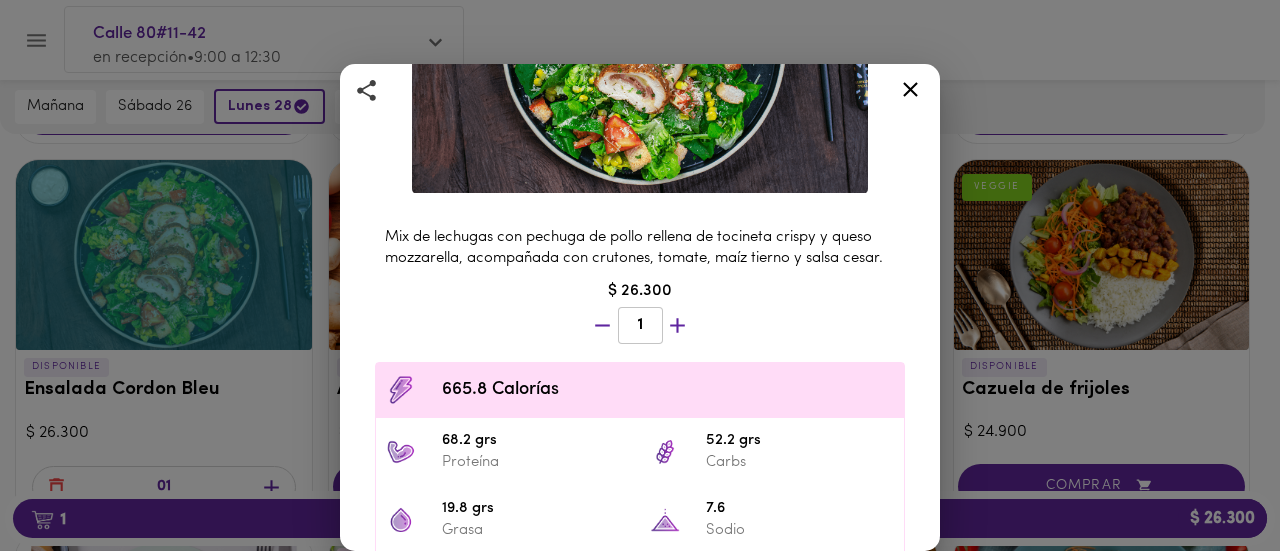 click 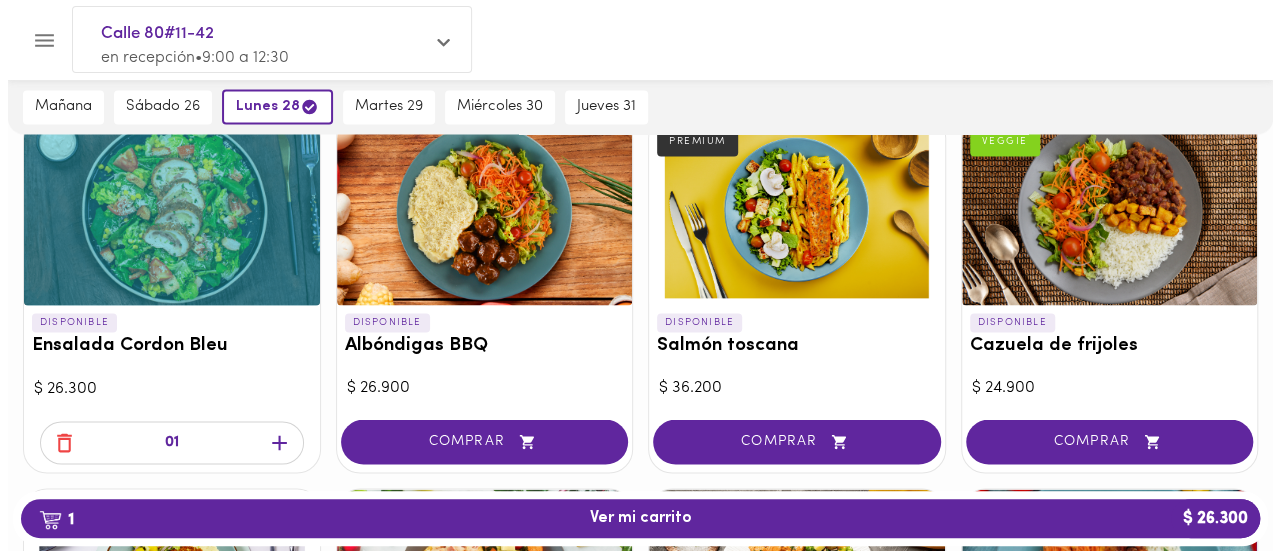 scroll, scrollTop: 1698, scrollLeft: 0, axis: vertical 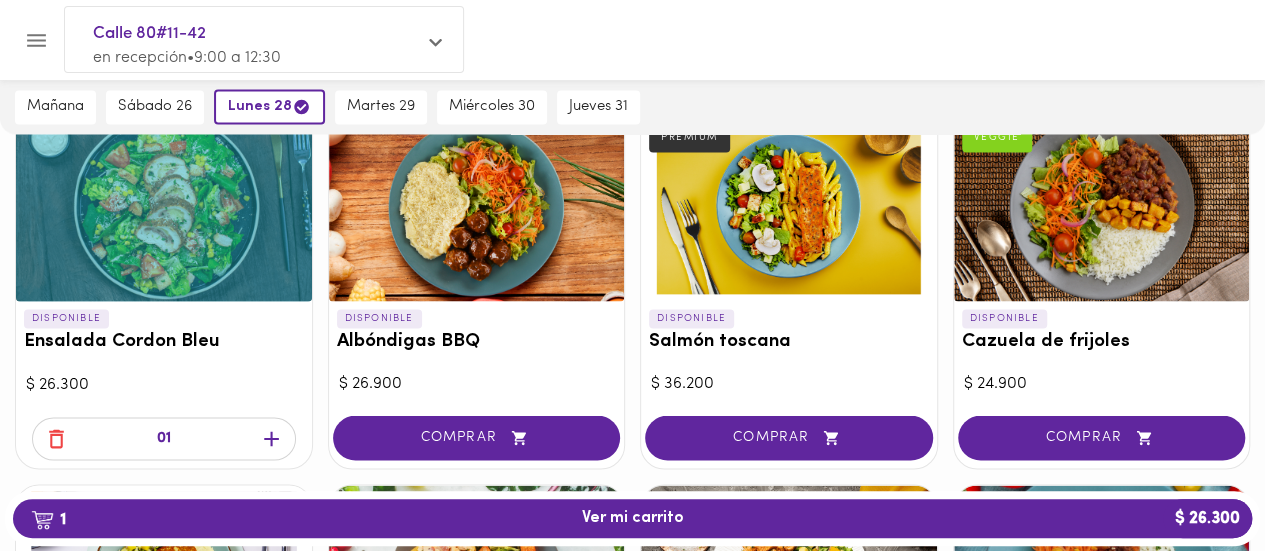 click on "Albóndigas BBQ" at bounding box center (477, 341) 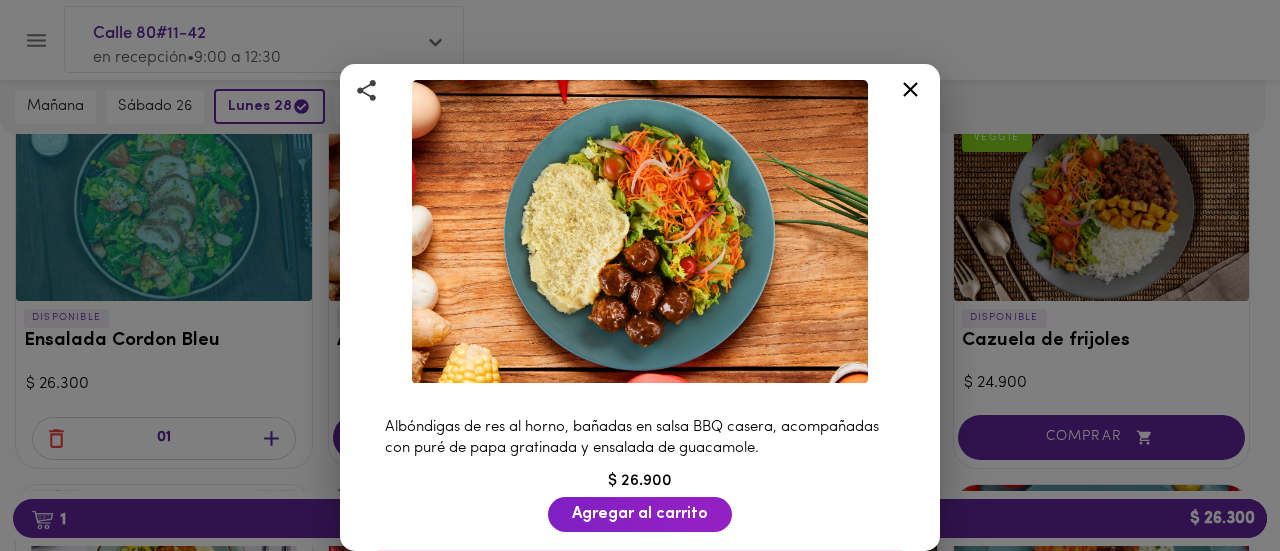 scroll, scrollTop: 80, scrollLeft: 0, axis: vertical 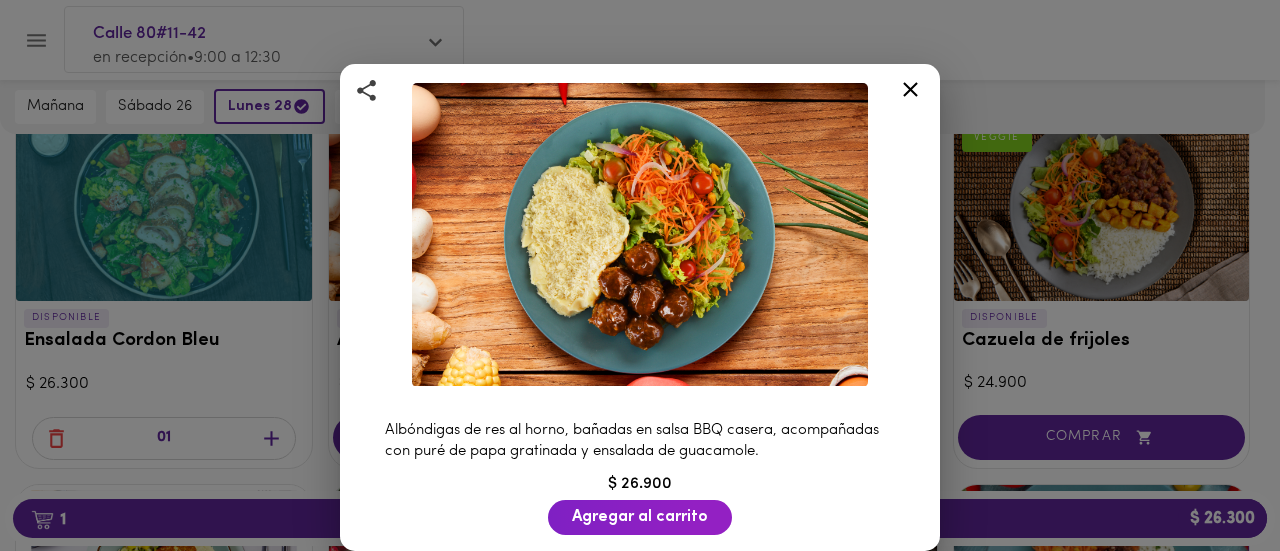 click 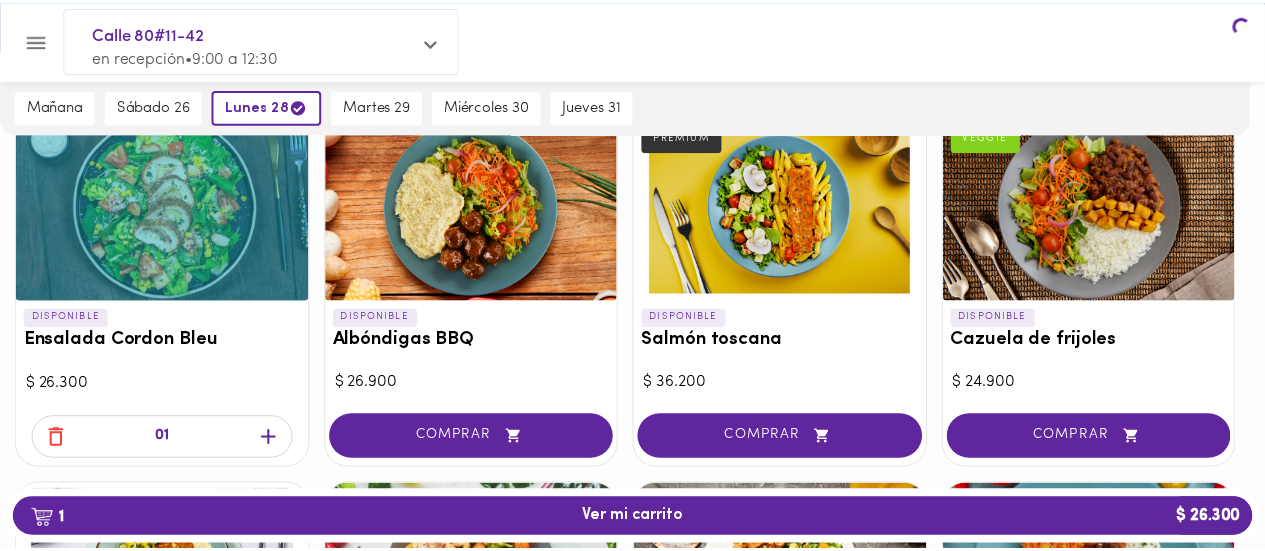scroll, scrollTop: 0, scrollLeft: 0, axis: both 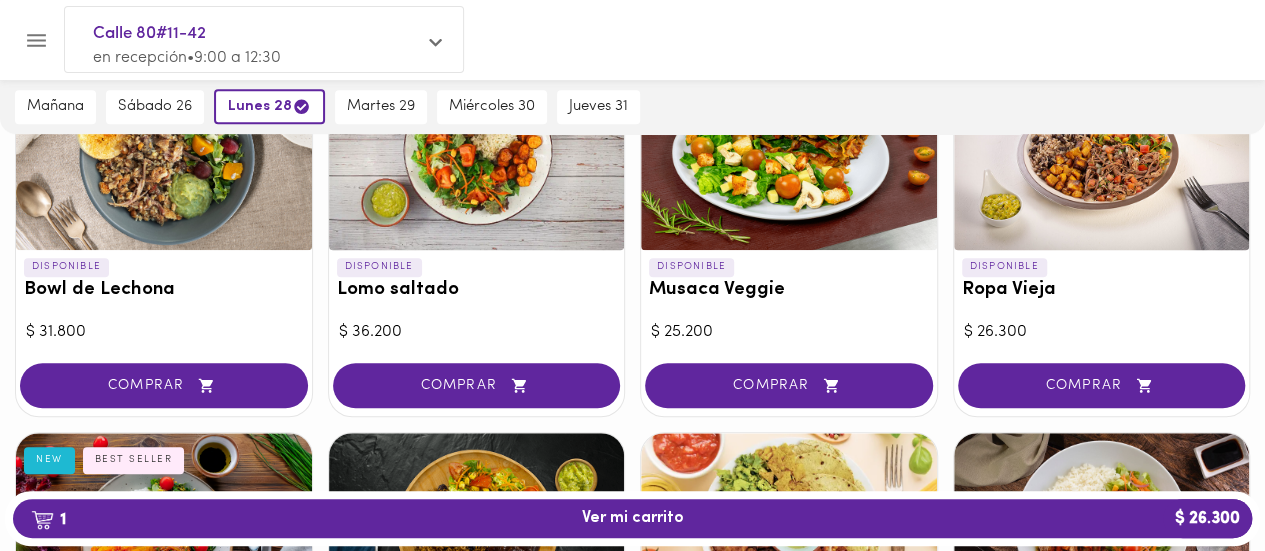 click on "Bowl de Lechona" at bounding box center [164, 290] 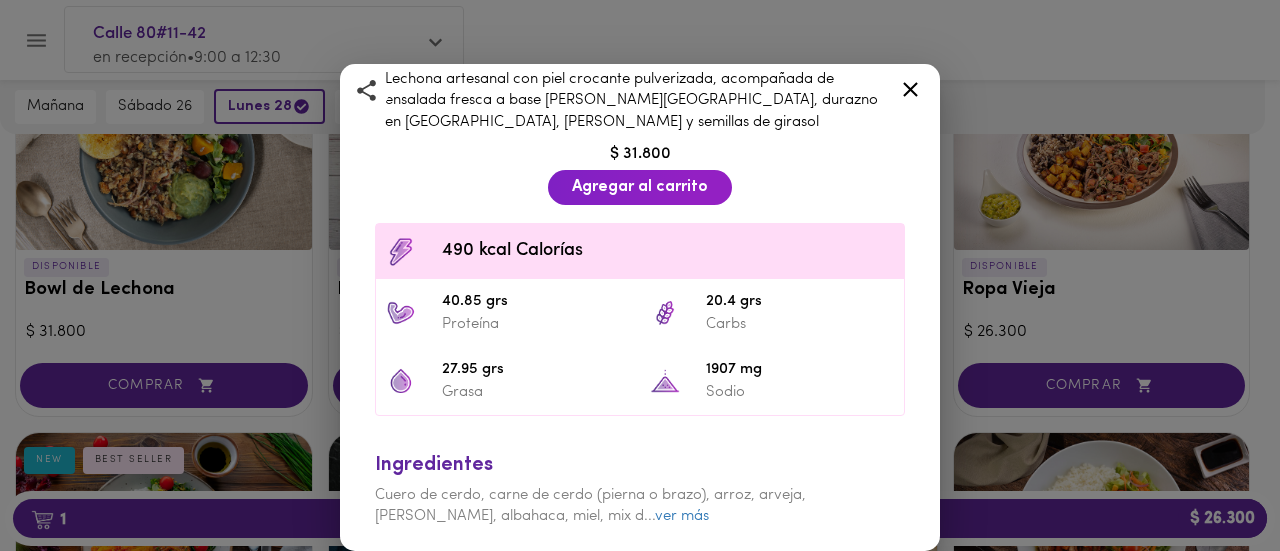 scroll, scrollTop: 481, scrollLeft: 0, axis: vertical 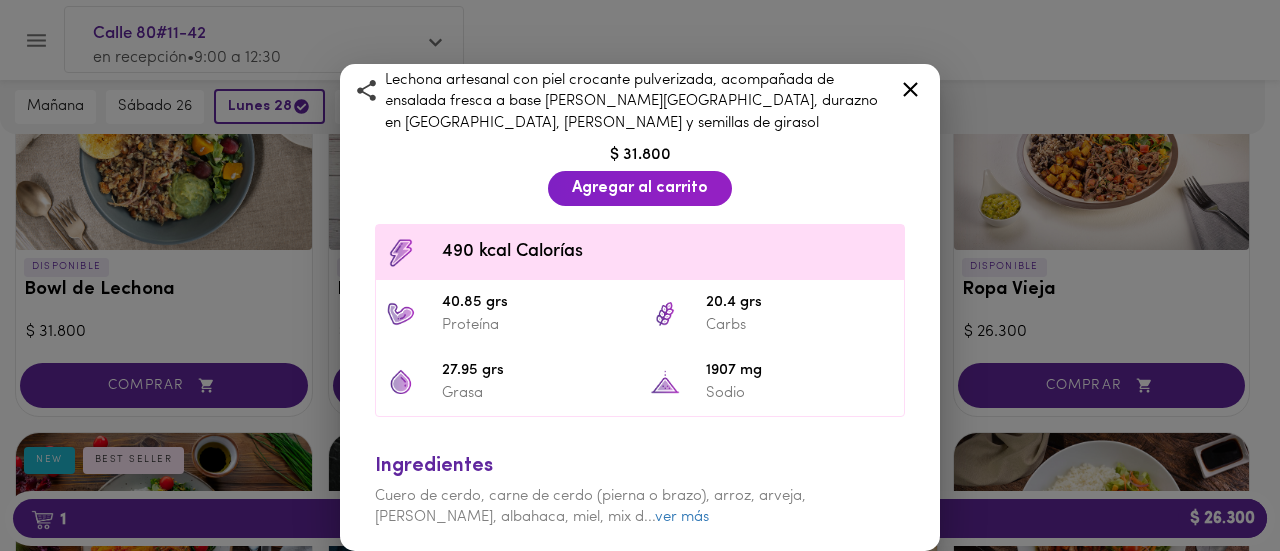 click 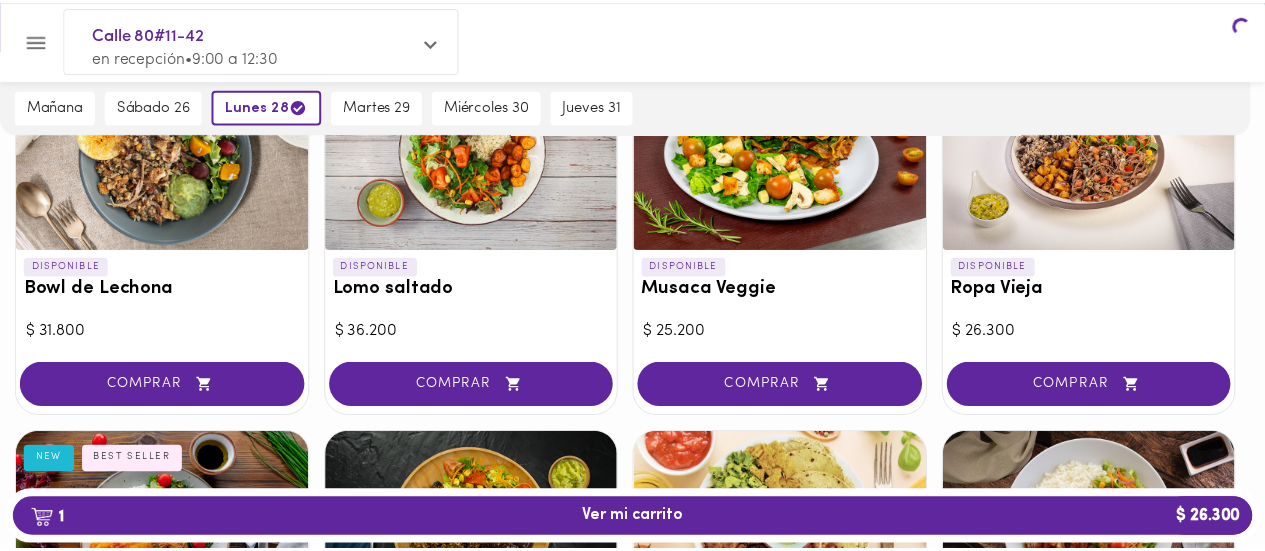 scroll, scrollTop: 0, scrollLeft: 0, axis: both 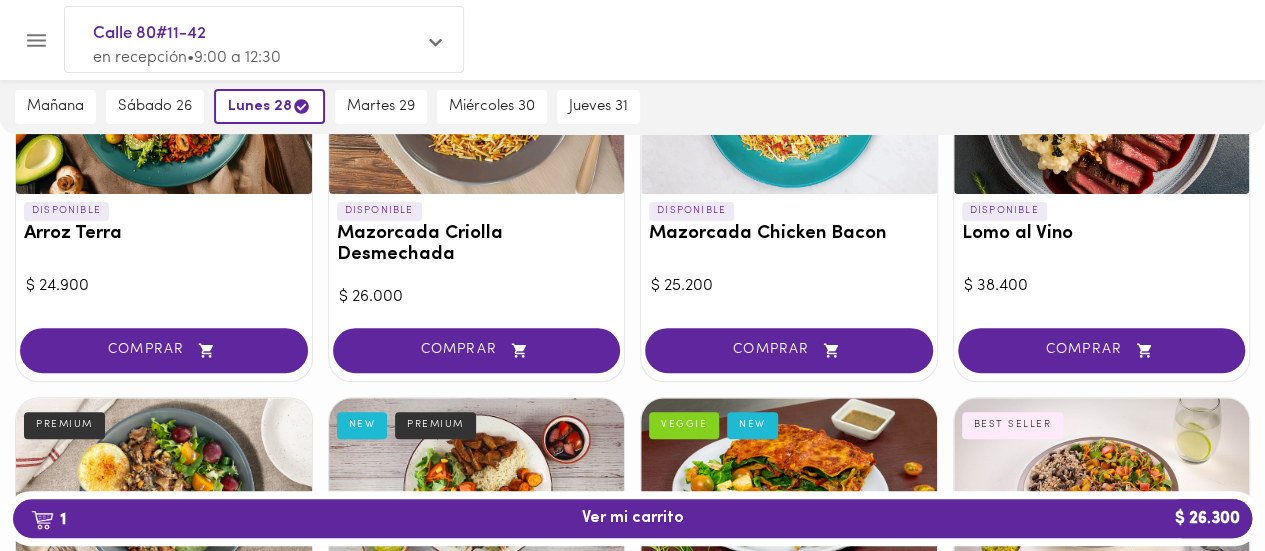 click on "Lomo al Vino" at bounding box center [1102, 234] 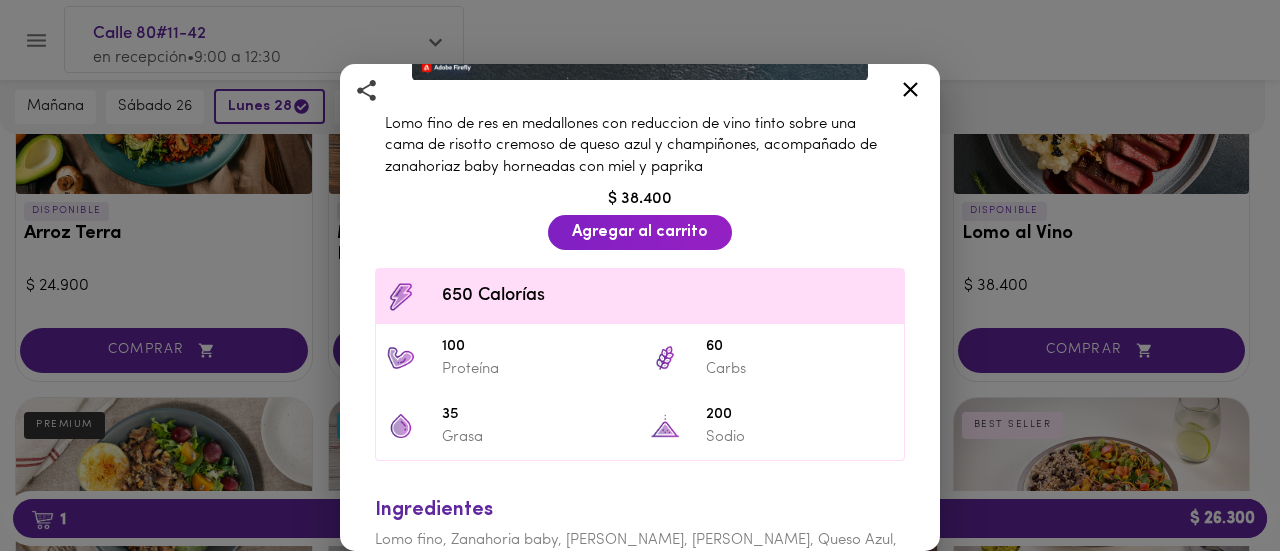 scroll, scrollTop: 542, scrollLeft: 0, axis: vertical 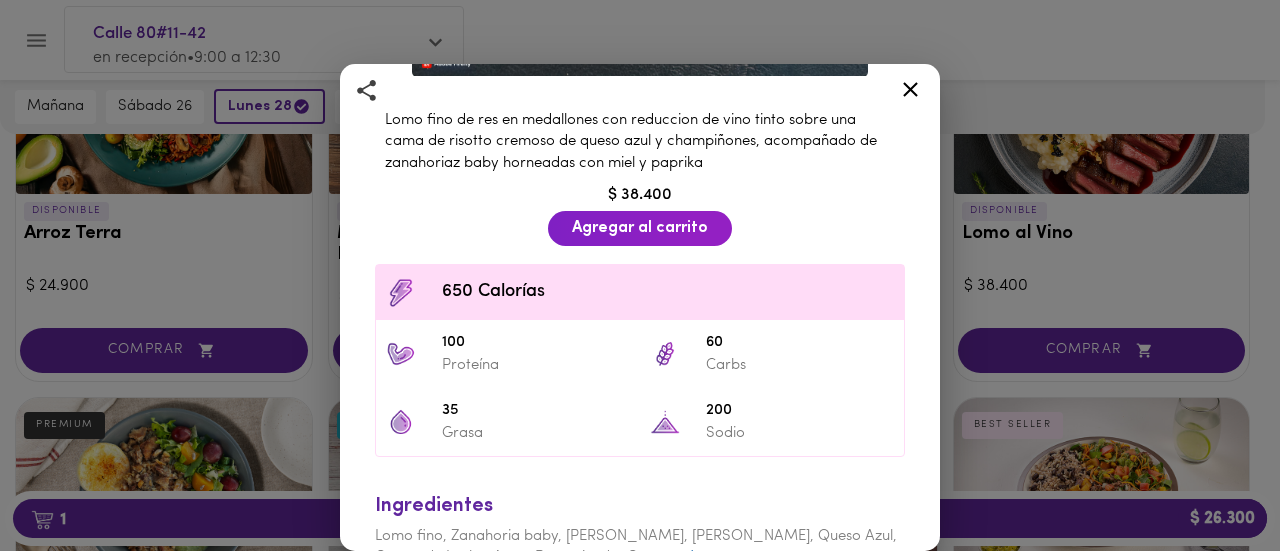 click 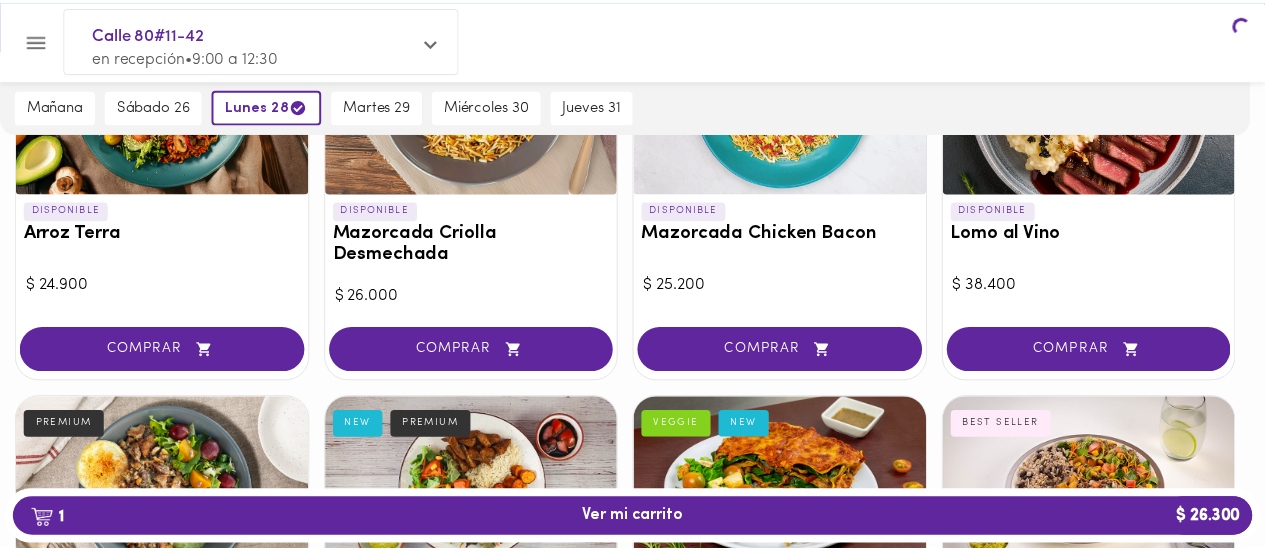 scroll, scrollTop: 0, scrollLeft: 0, axis: both 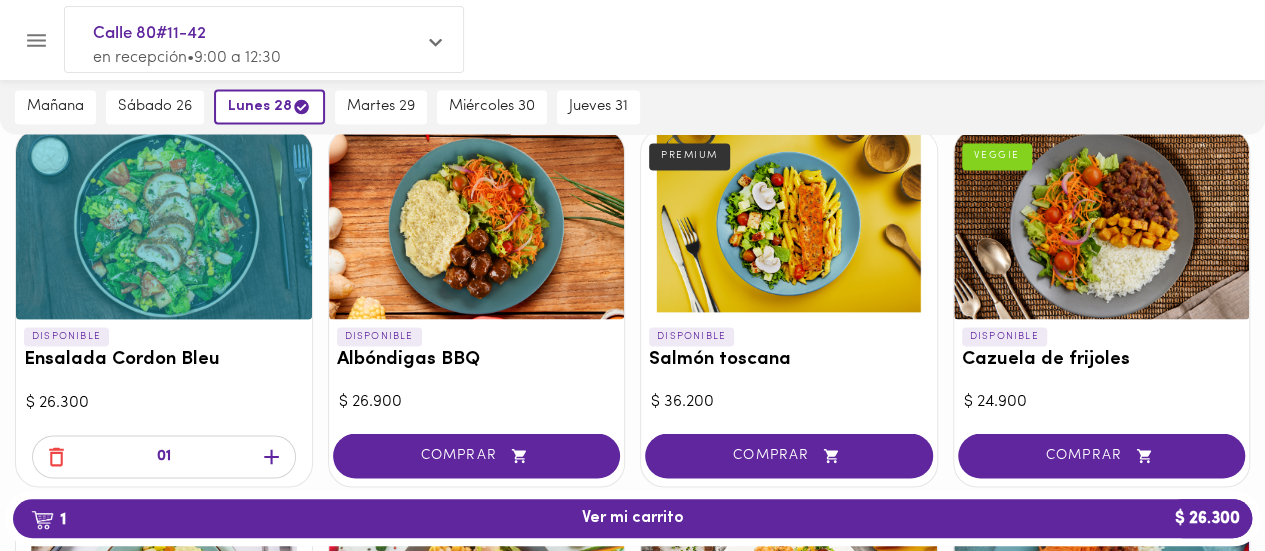 click on "Ensalada Cordon Bleu" at bounding box center (164, 359) 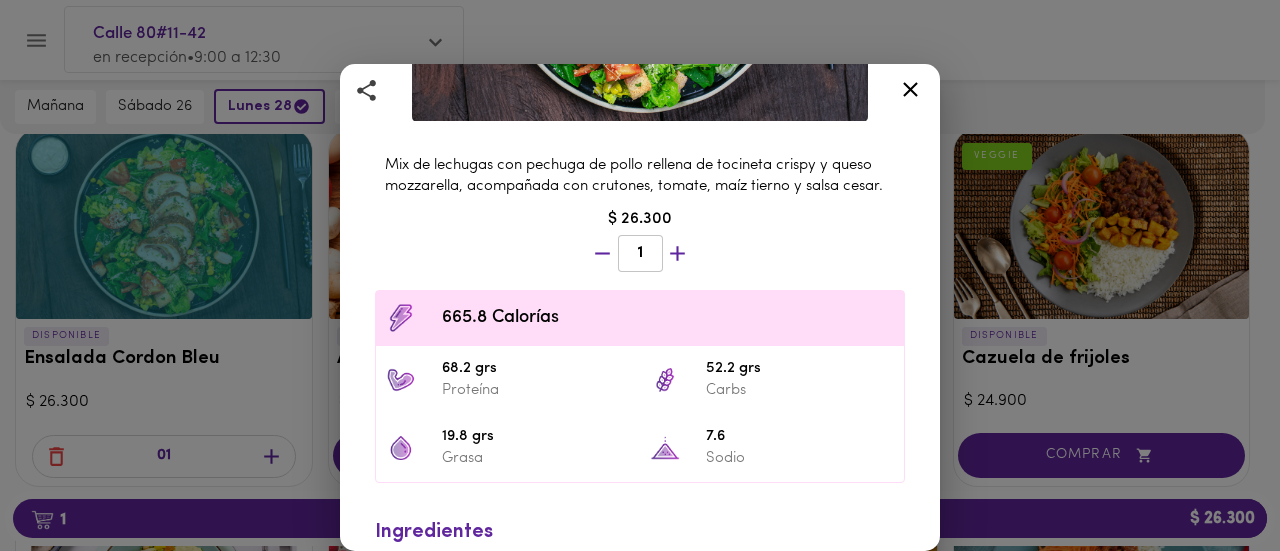 scroll, scrollTop: 346, scrollLeft: 0, axis: vertical 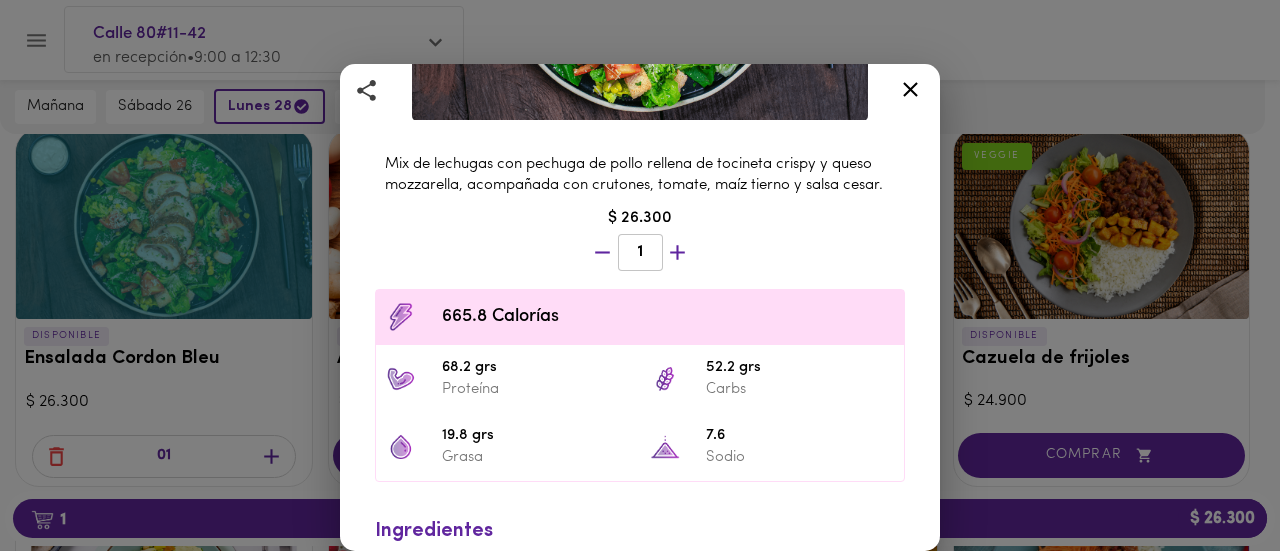 click 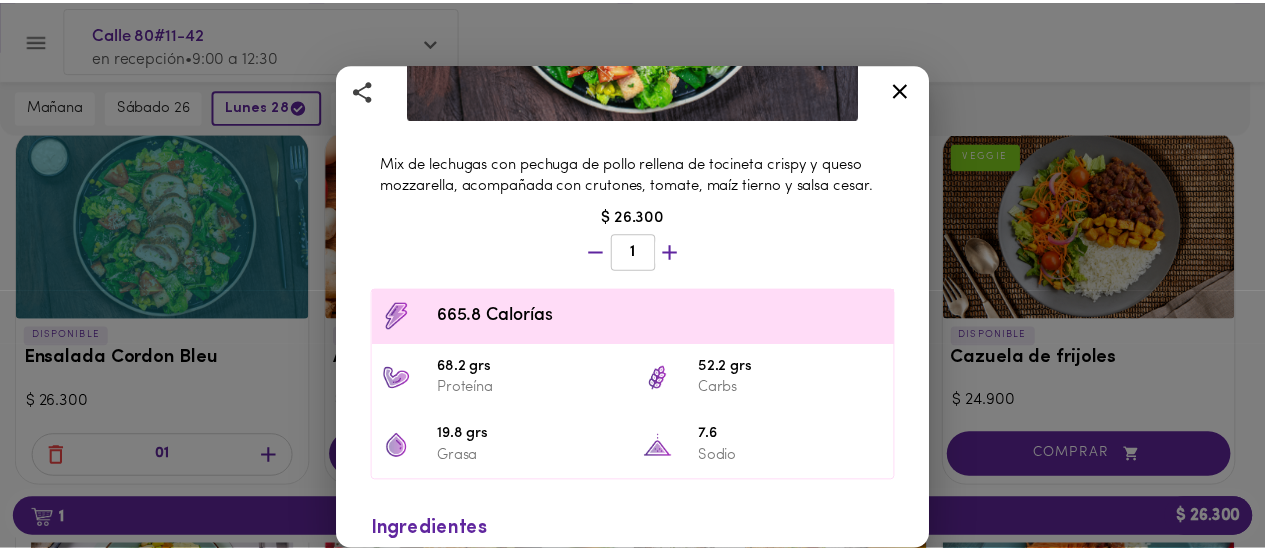 scroll, scrollTop: 0, scrollLeft: 0, axis: both 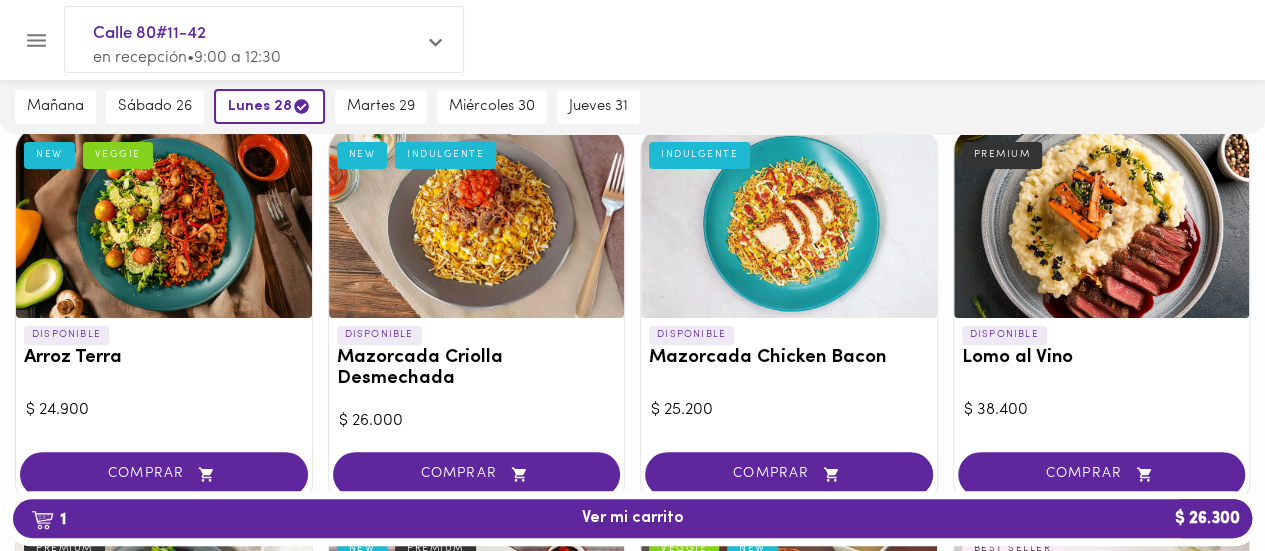 click on "Lomo al Vino" at bounding box center (1102, 358) 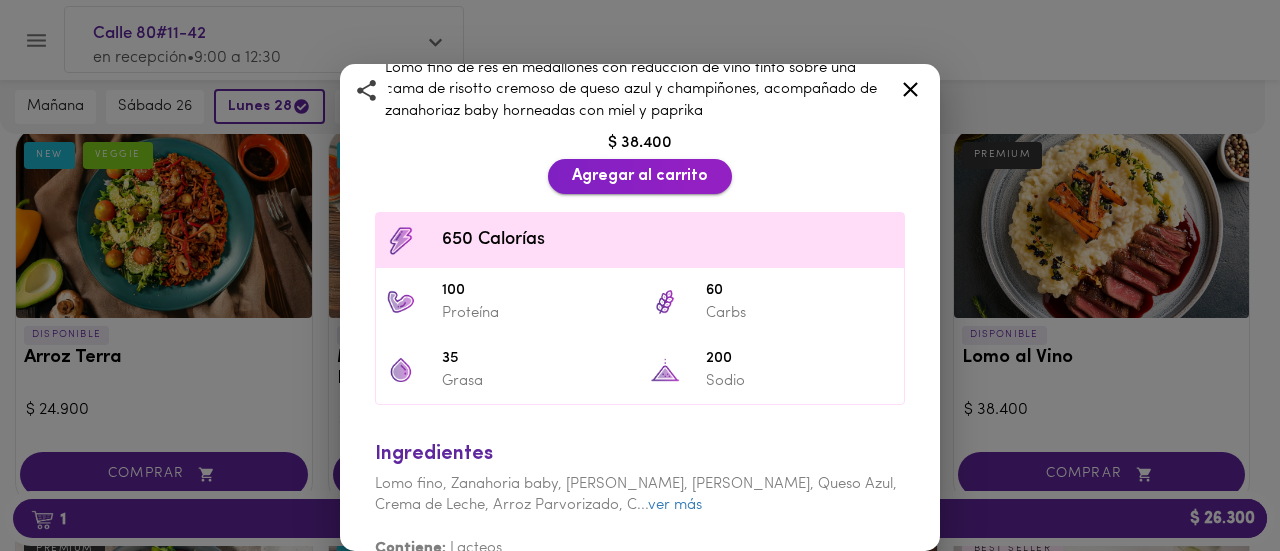 scroll, scrollTop: 614, scrollLeft: 0, axis: vertical 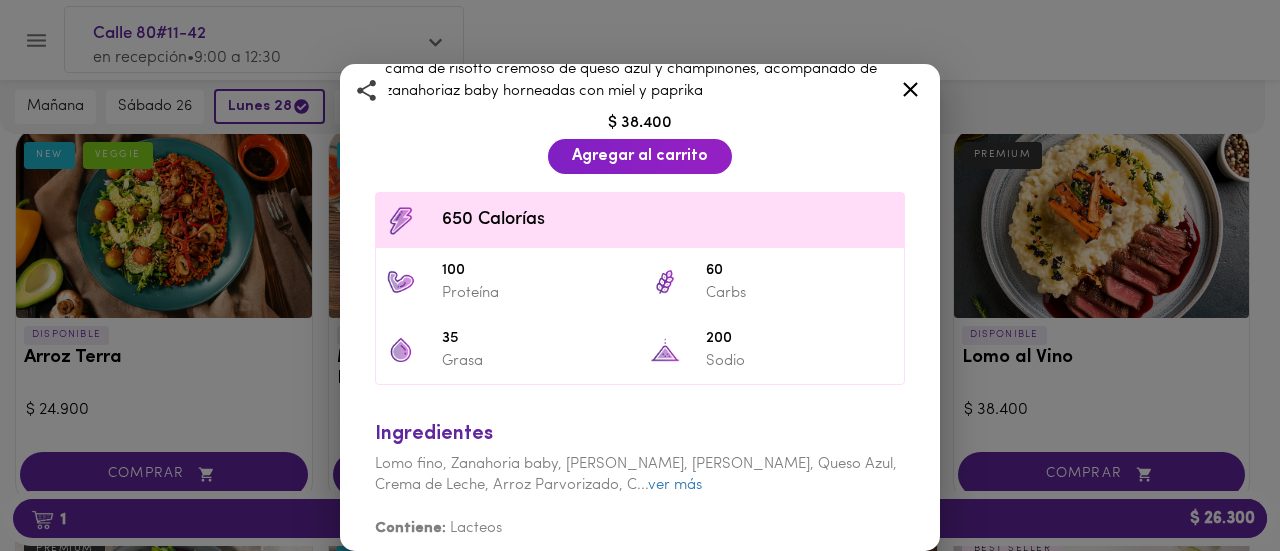 click 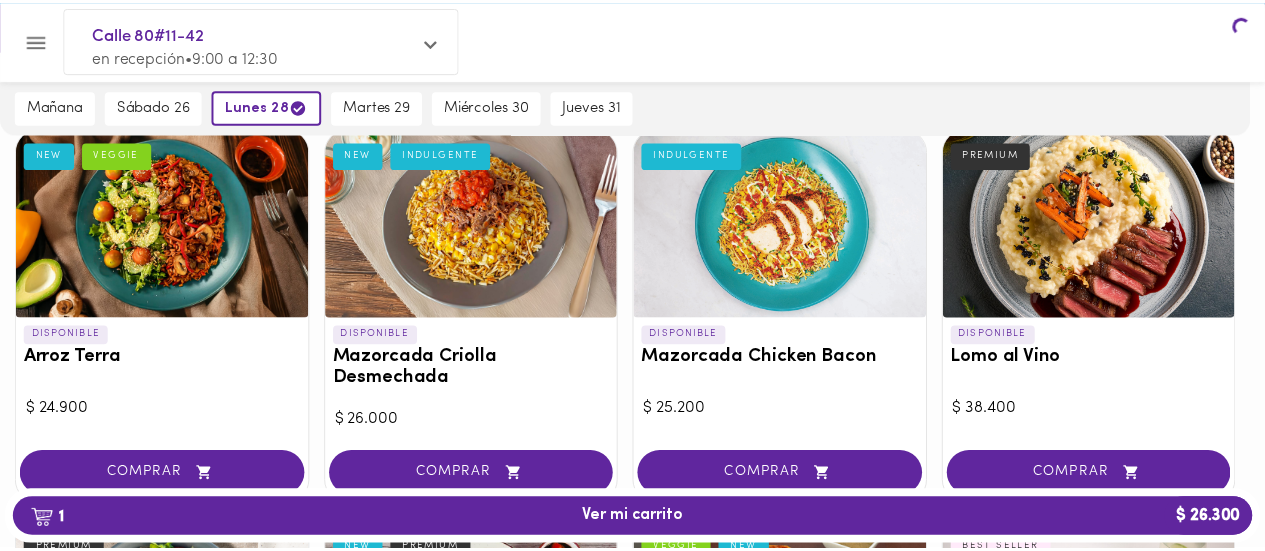 scroll, scrollTop: 0, scrollLeft: 0, axis: both 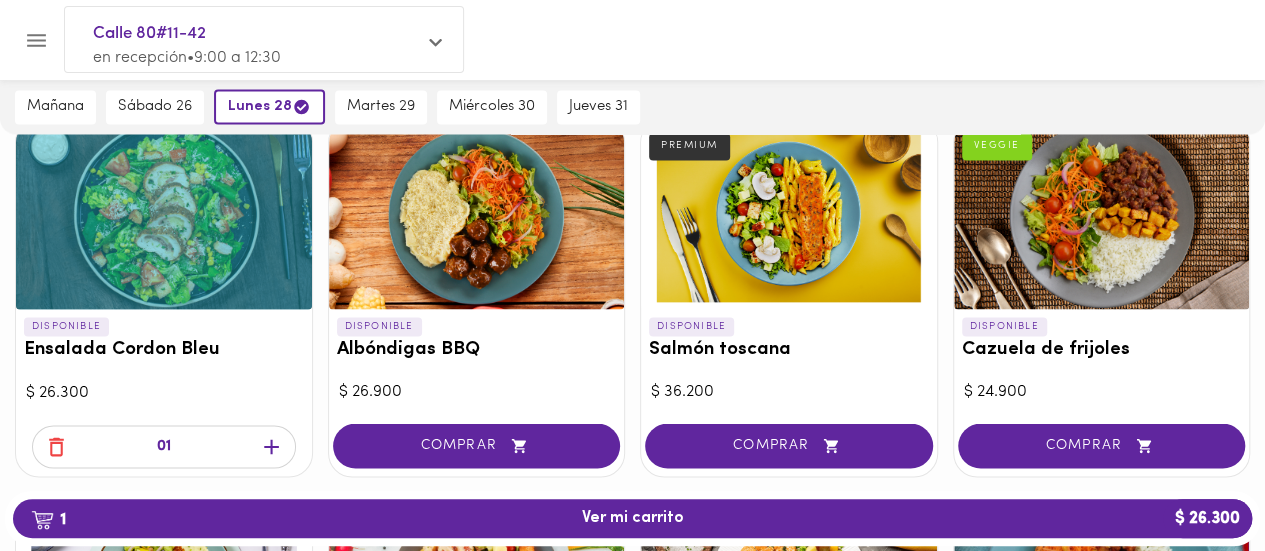 click on "Salmón toscana" at bounding box center [789, 349] 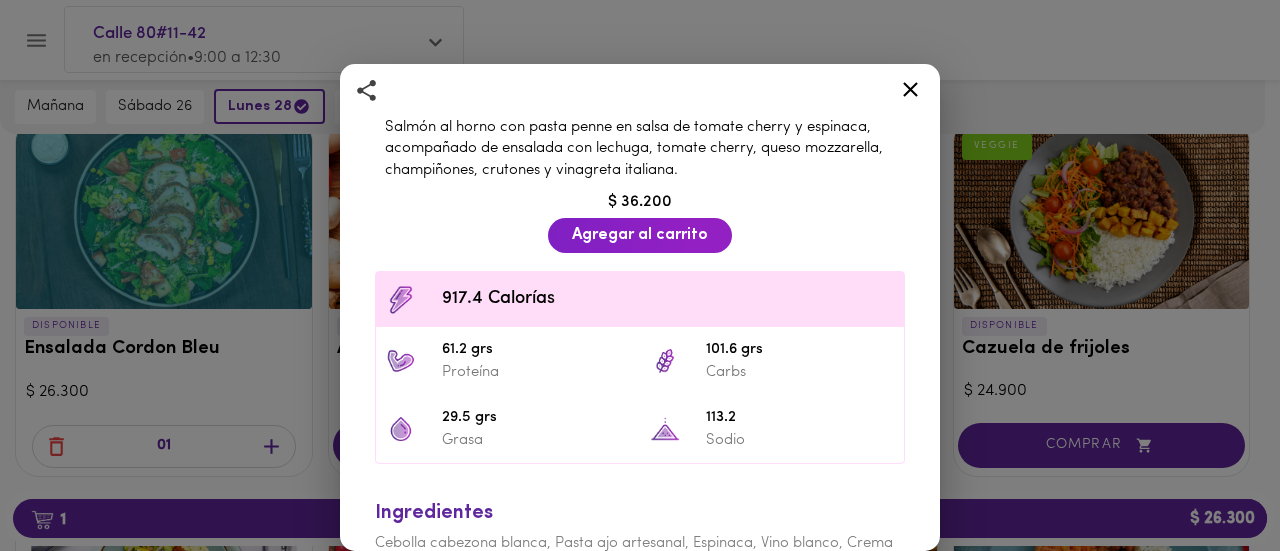 scroll, scrollTop: 402, scrollLeft: 0, axis: vertical 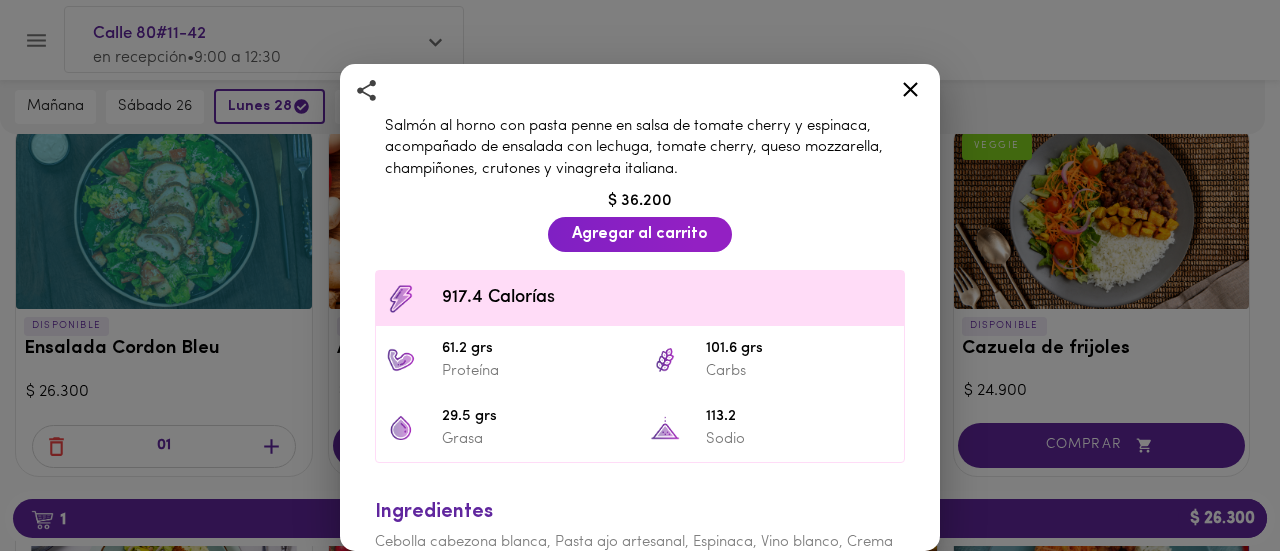 click 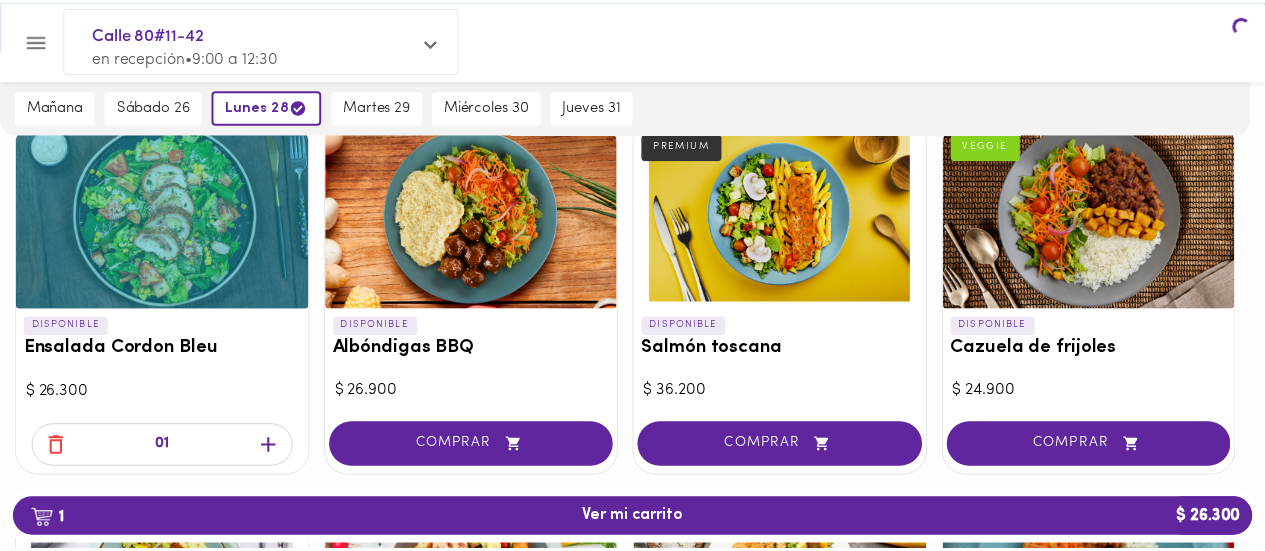 scroll, scrollTop: 0, scrollLeft: 0, axis: both 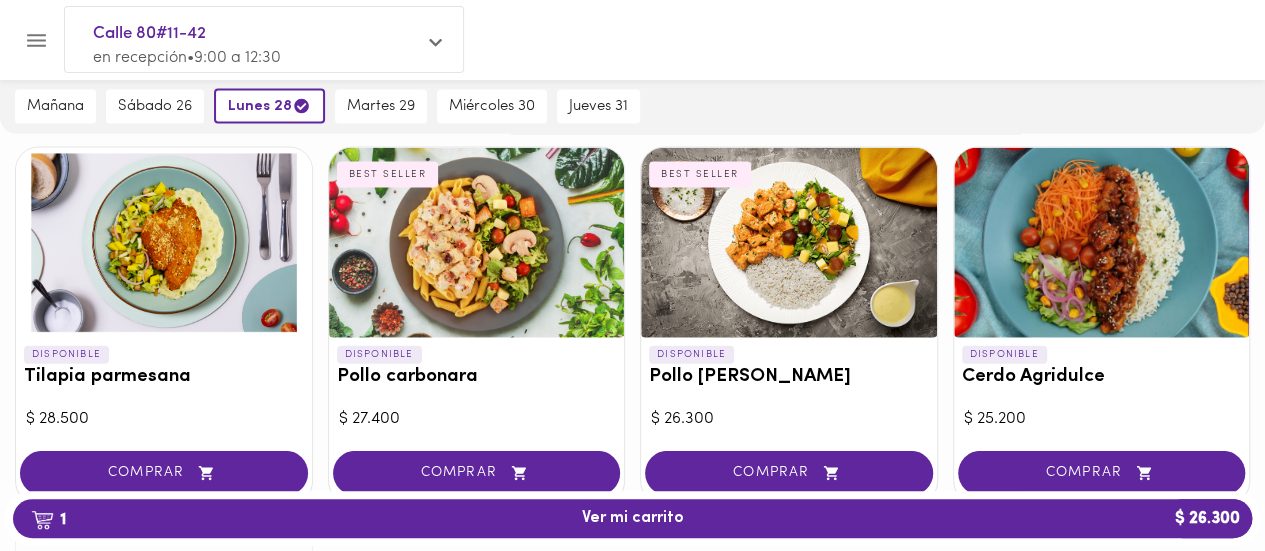 click on "Pollo [PERSON_NAME]" at bounding box center [789, 377] 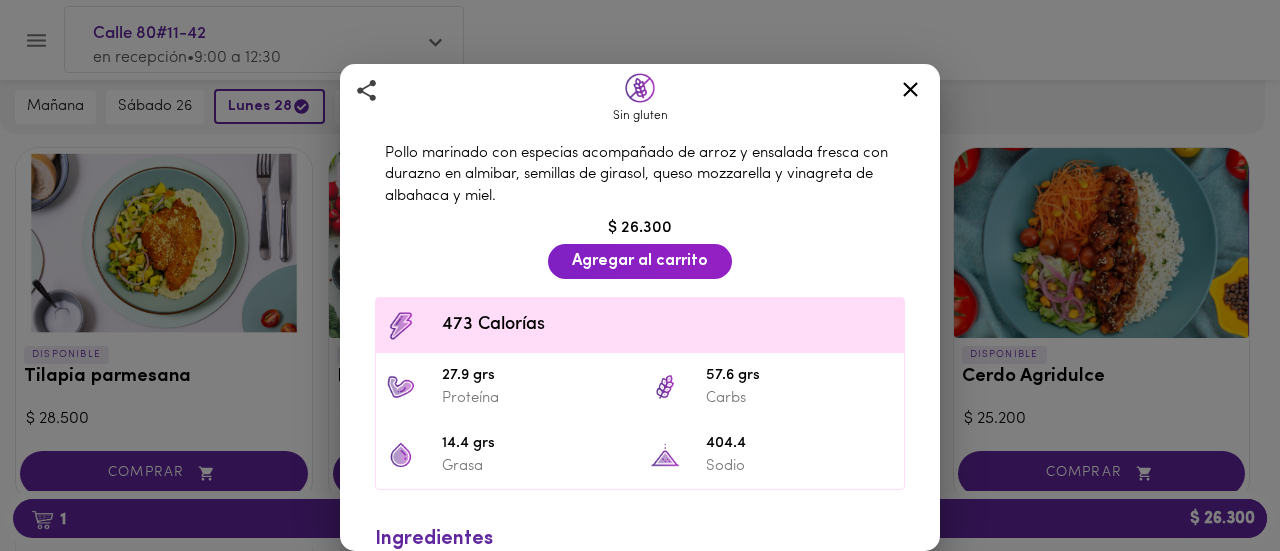 scroll, scrollTop: 426, scrollLeft: 0, axis: vertical 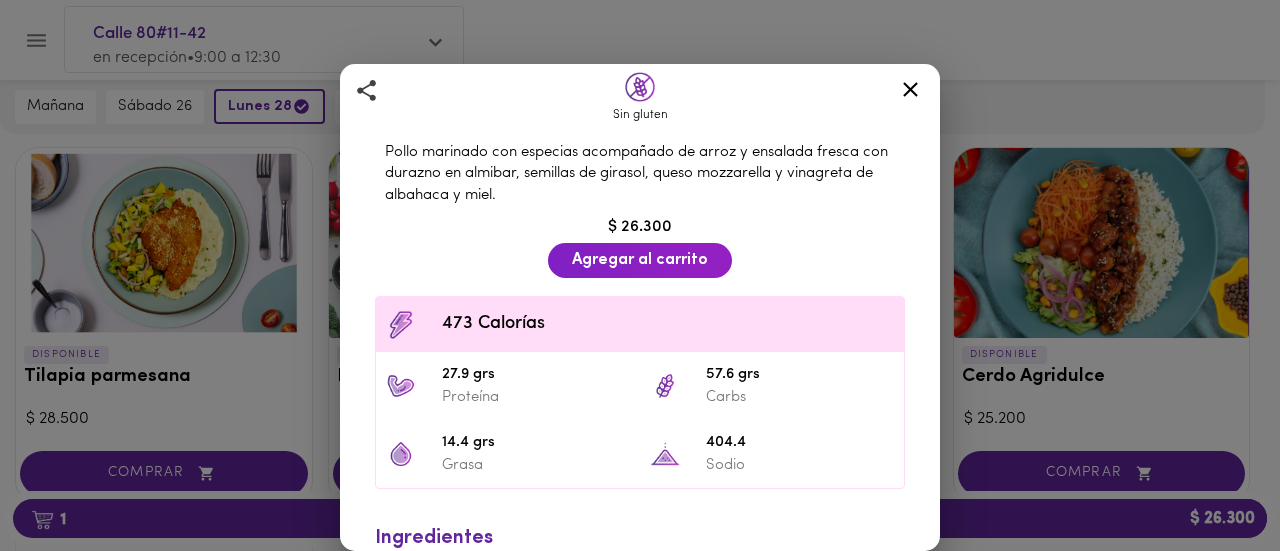 click 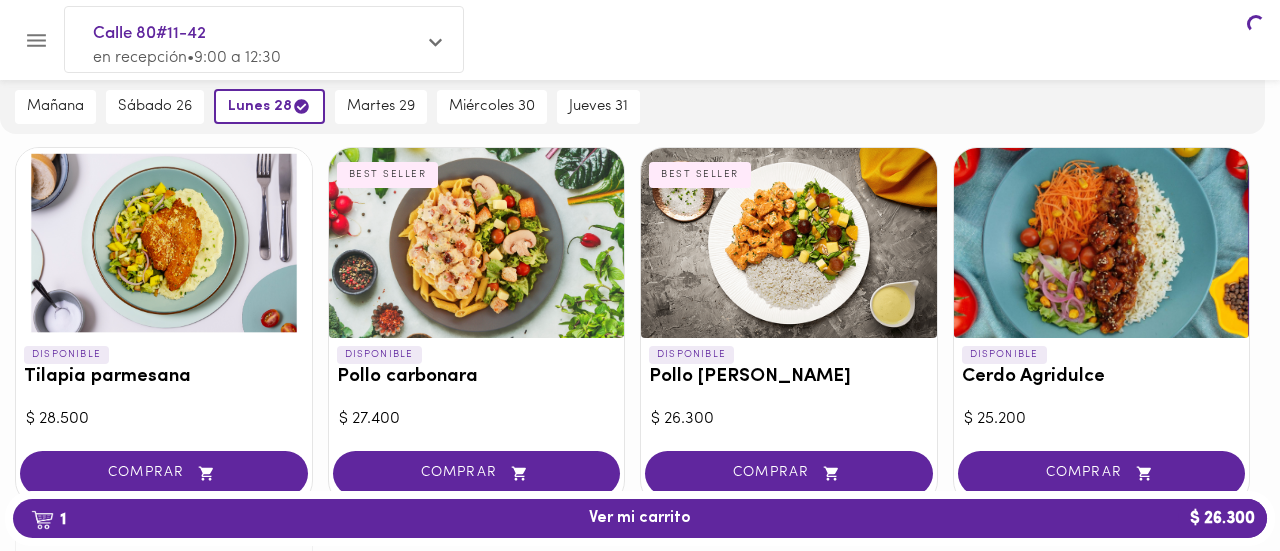 scroll, scrollTop: 0, scrollLeft: 0, axis: both 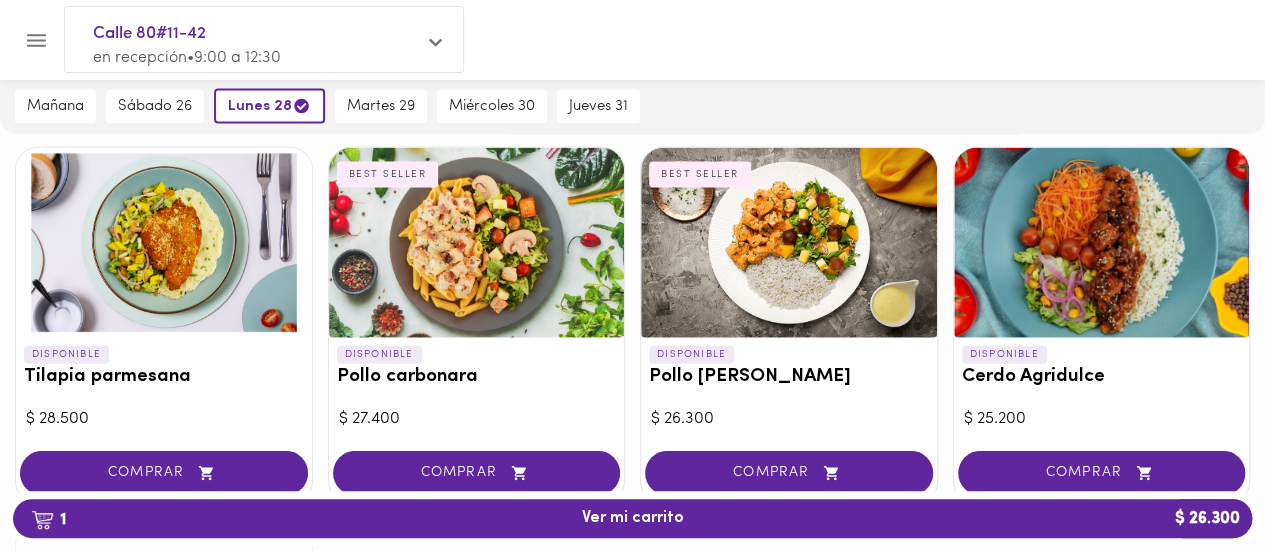 click on "Pollo carbonara" at bounding box center [477, 377] 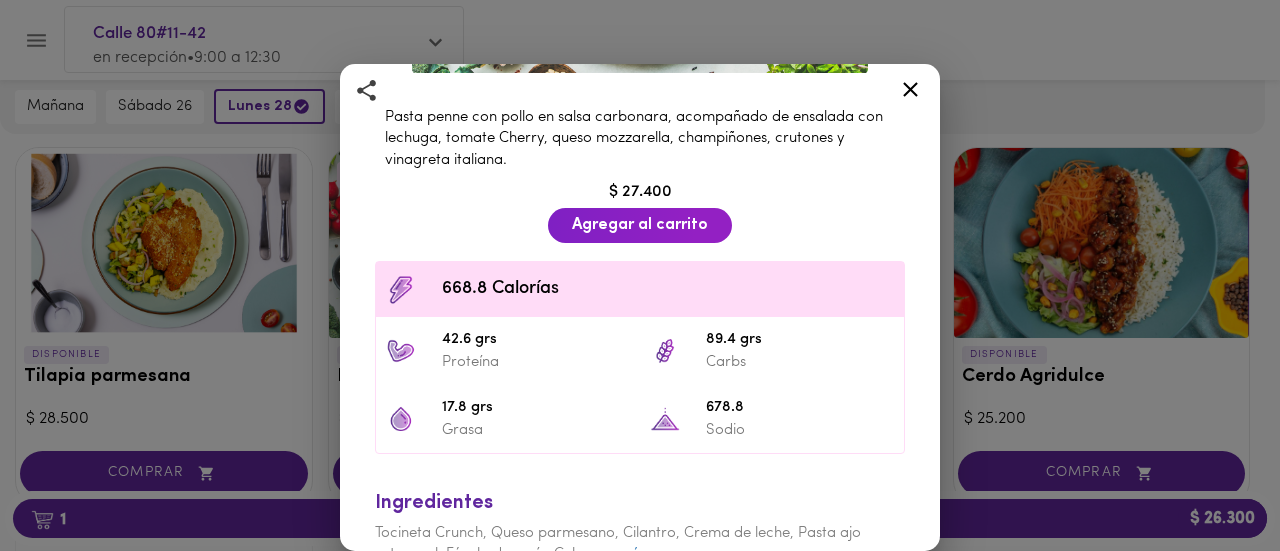 scroll, scrollTop: 394, scrollLeft: 0, axis: vertical 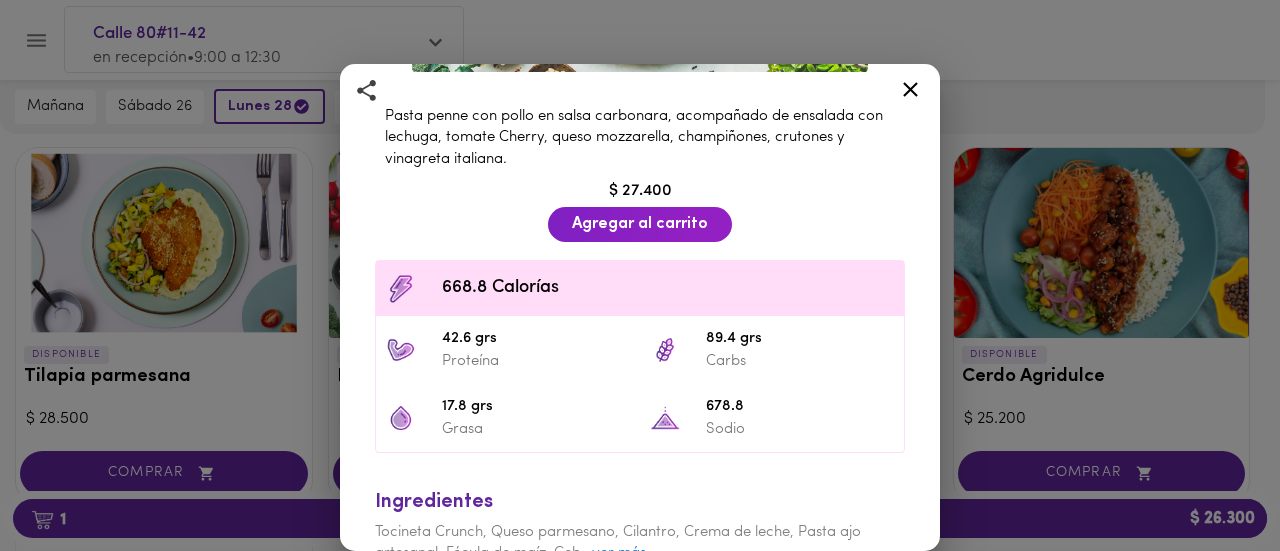 click at bounding box center (910, 93) 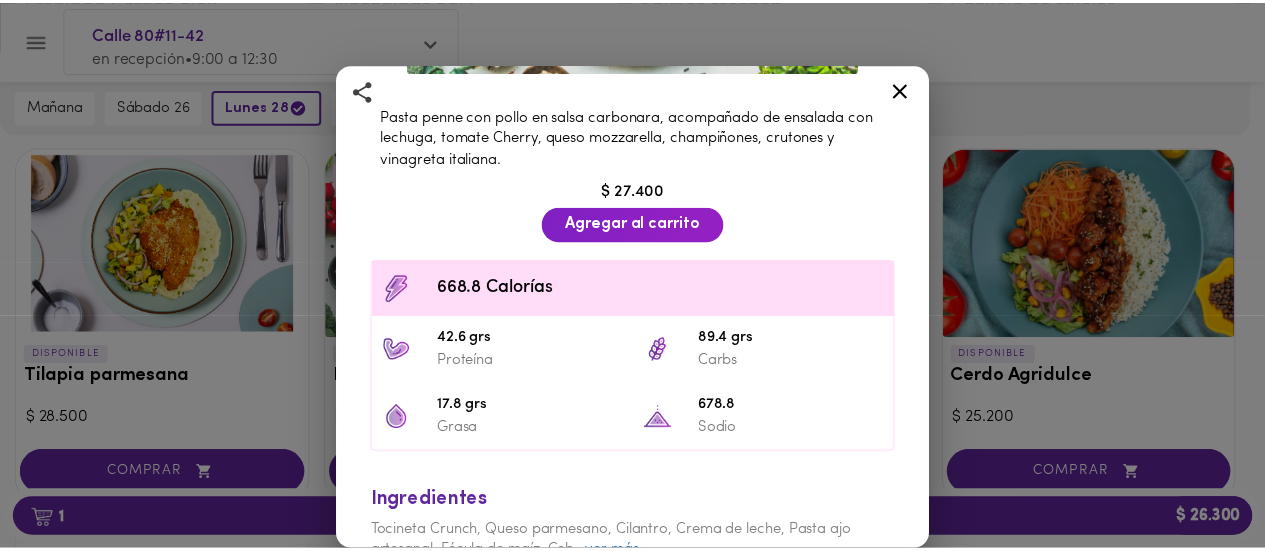 scroll, scrollTop: 0, scrollLeft: 0, axis: both 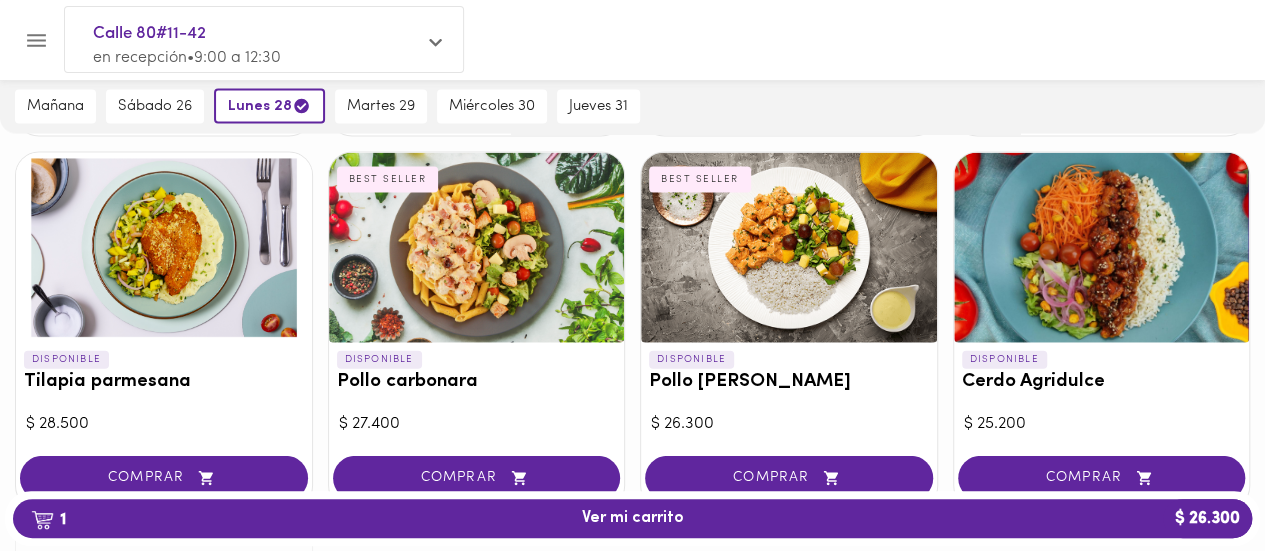 click on "Tilapia parmesana" at bounding box center [164, 382] 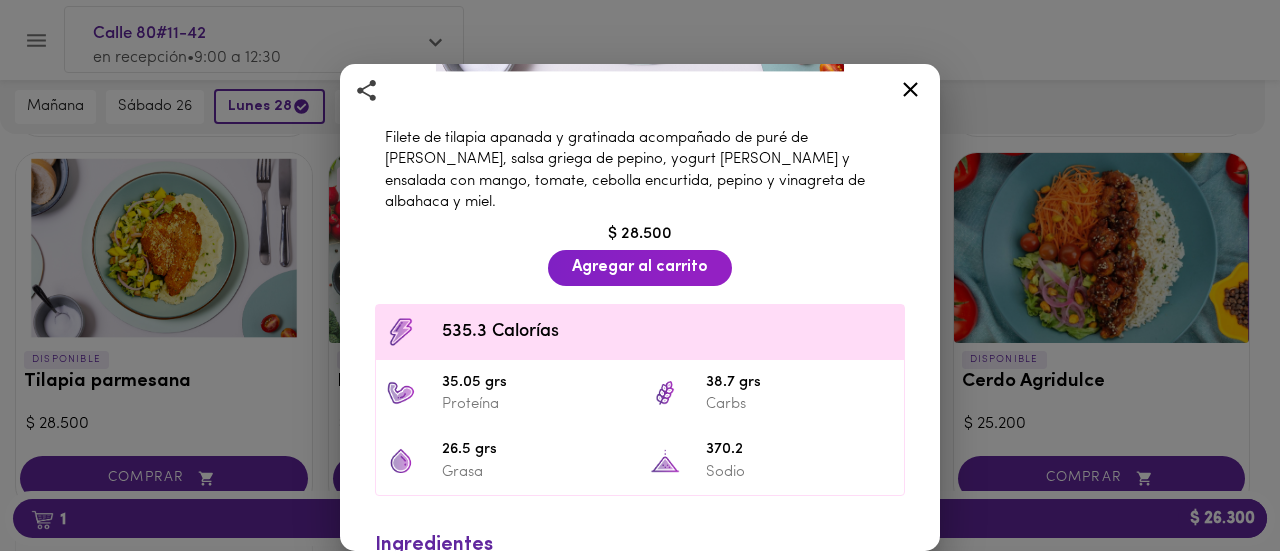 scroll, scrollTop: 406, scrollLeft: 0, axis: vertical 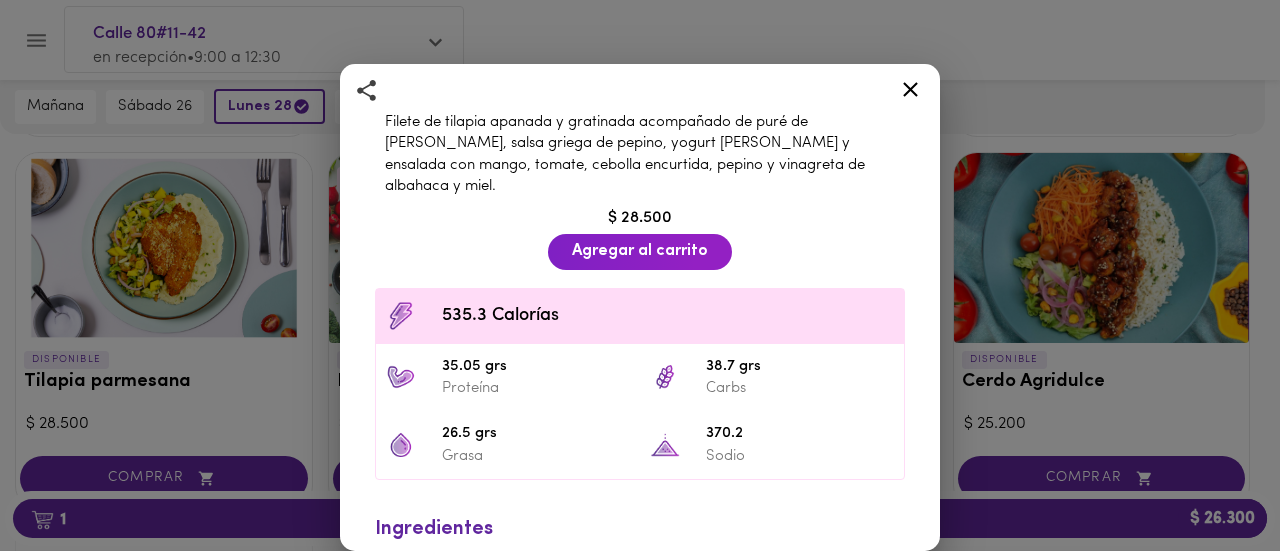 click 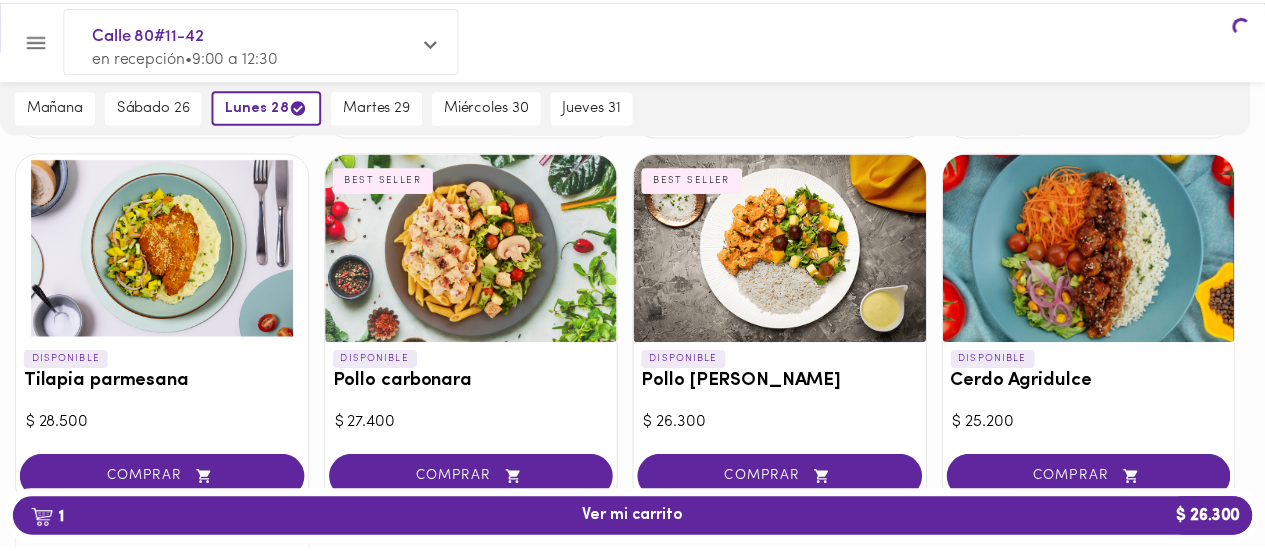 scroll, scrollTop: 0, scrollLeft: 0, axis: both 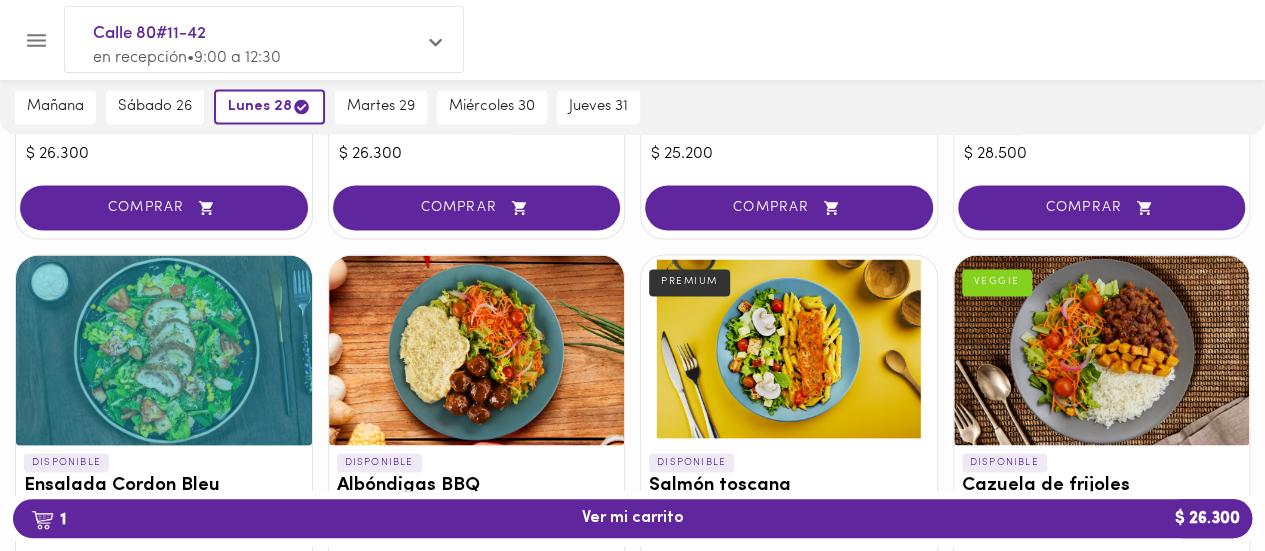 click on "Ensalada Cordon Bleu" at bounding box center [164, 485] 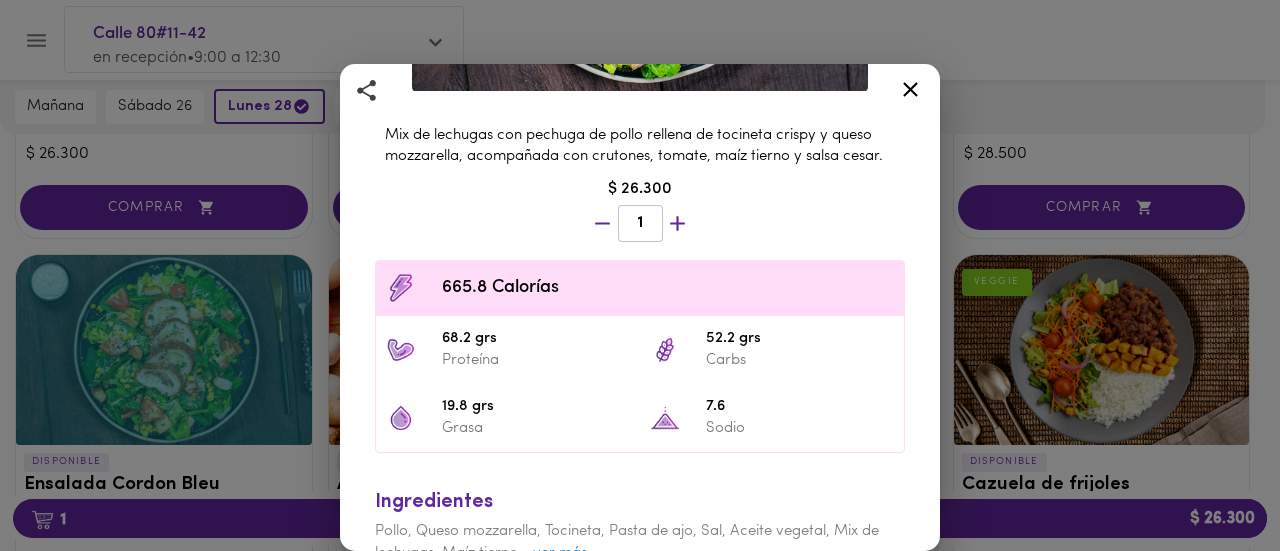 scroll, scrollTop: 380, scrollLeft: 0, axis: vertical 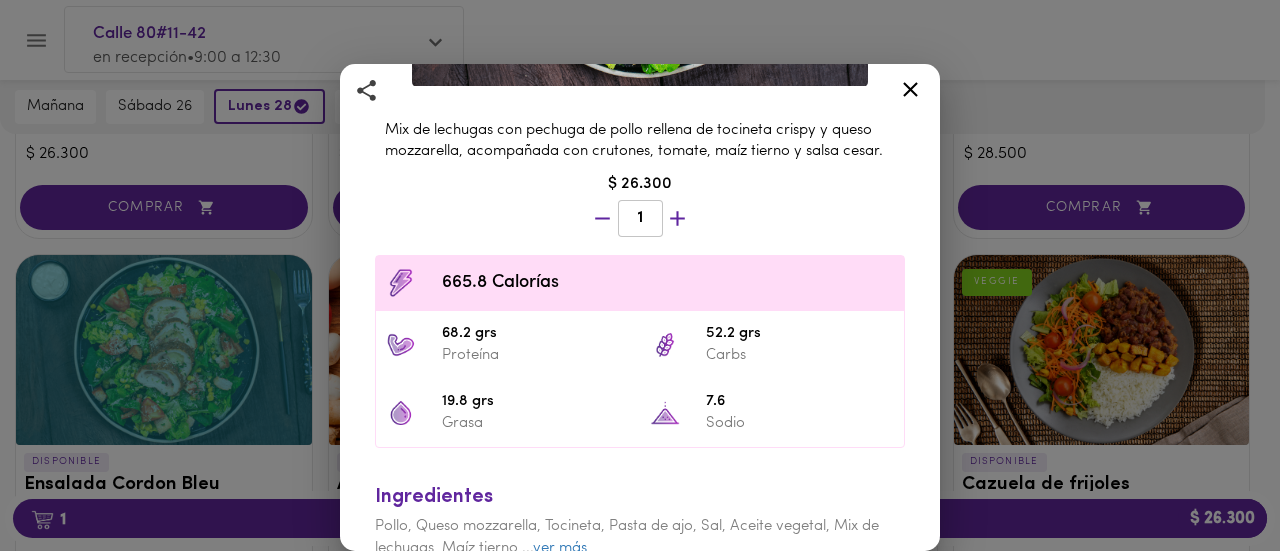 click 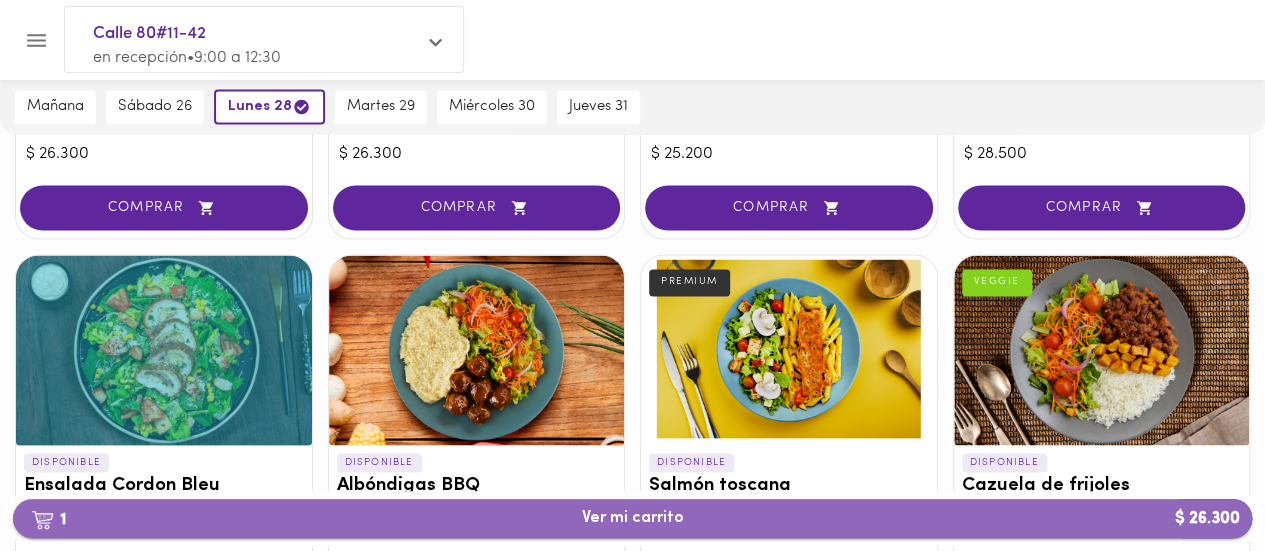 click on "1 Ver mi carrito $ 26.300" at bounding box center [633, 518] 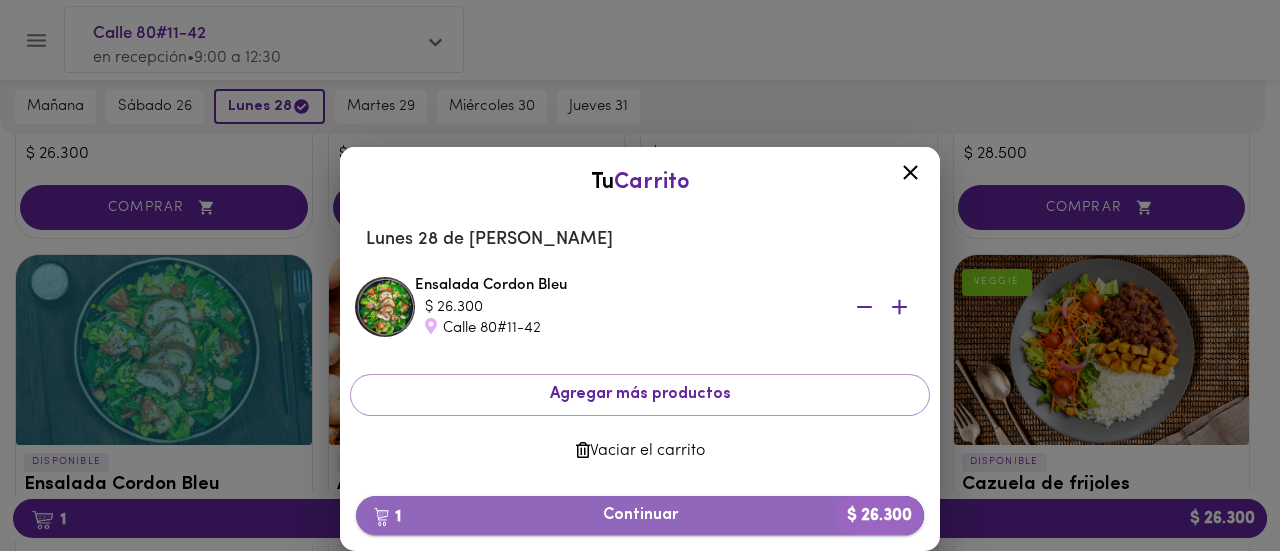 click on "1 Continuar $ 26.300" at bounding box center (640, 515) 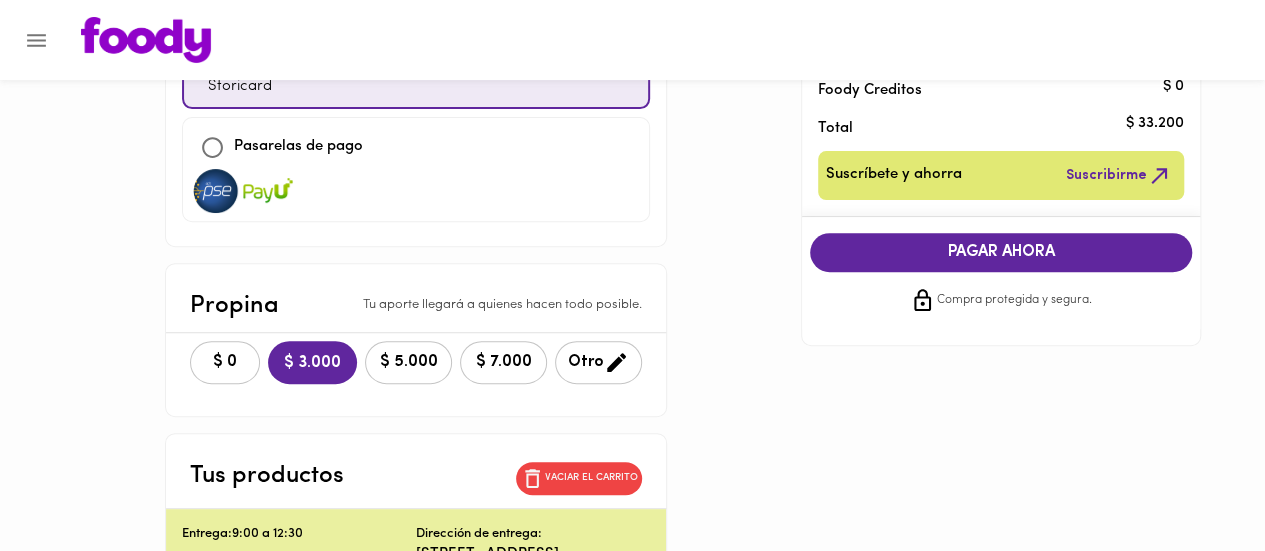 scroll, scrollTop: 275, scrollLeft: 0, axis: vertical 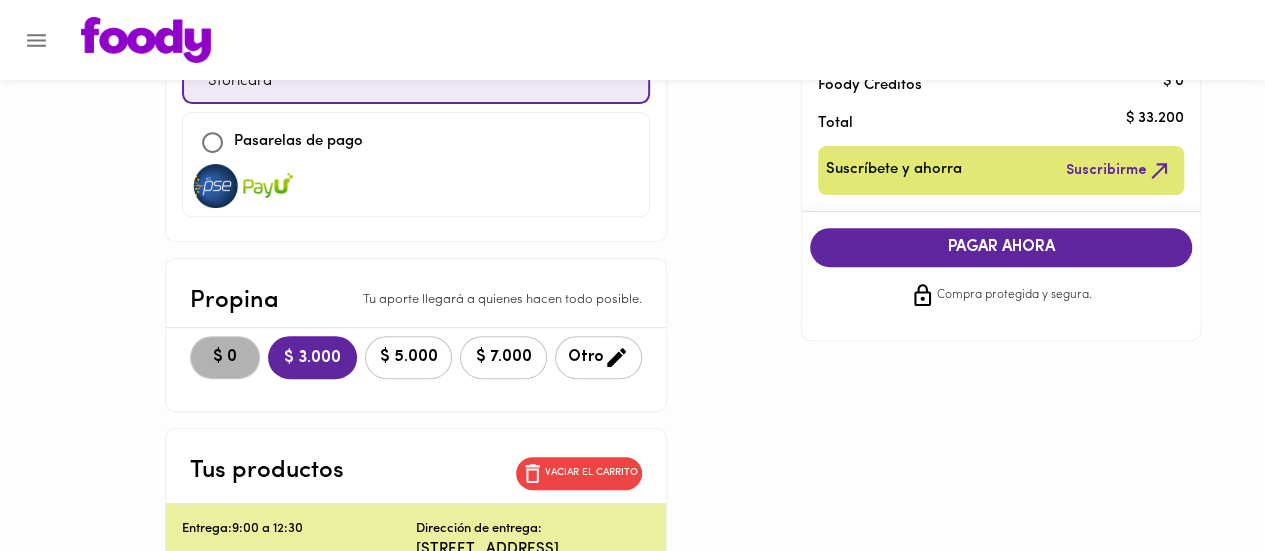 click on "$ 0" at bounding box center [225, 357] 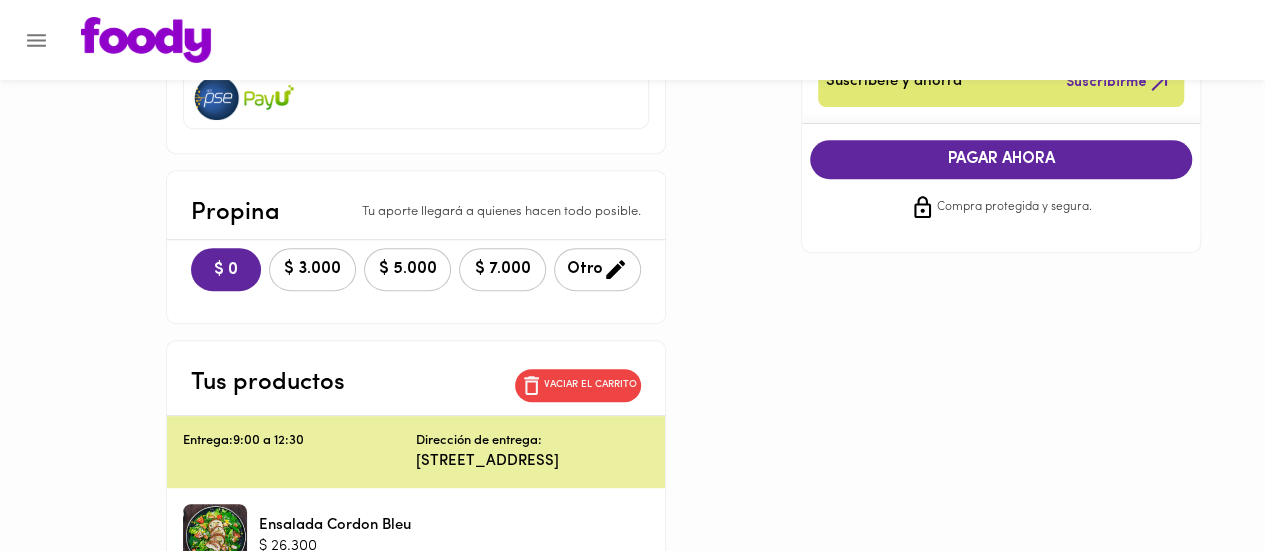 scroll, scrollTop: 362, scrollLeft: 0, axis: vertical 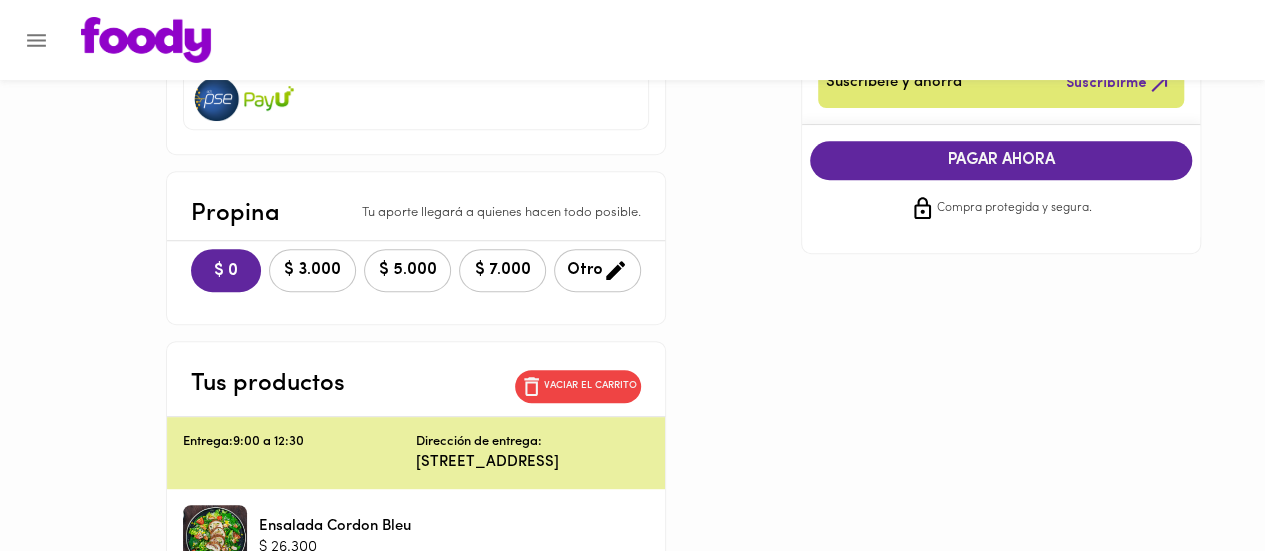 click on "PAGAR AHORA" at bounding box center [1001, 160] 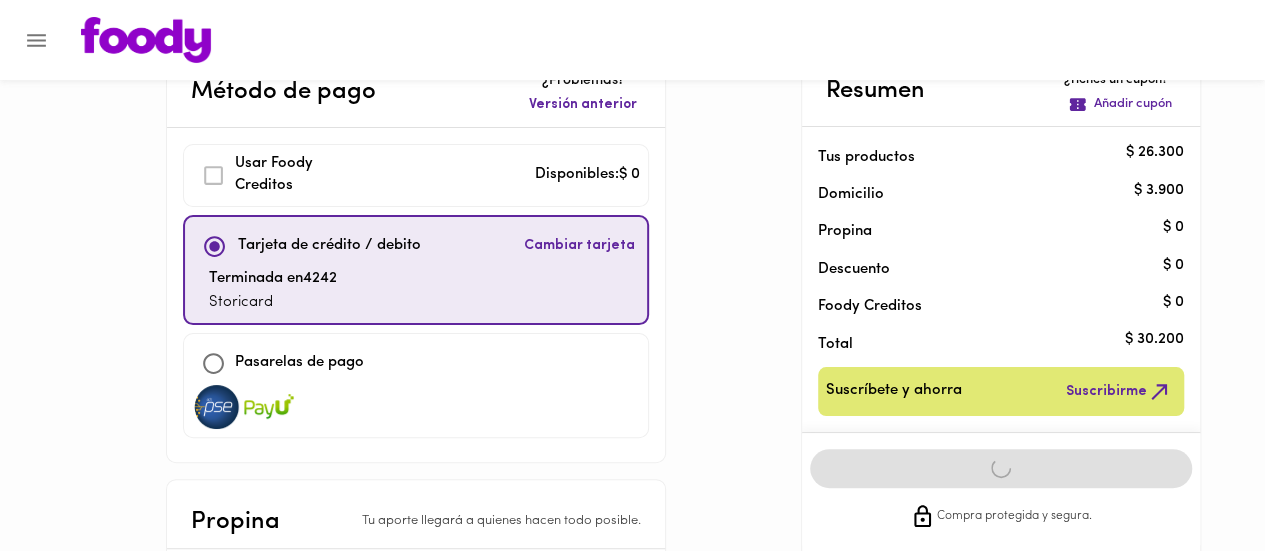 scroll, scrollTop: 53, scrollLeft: 0, axis: vertical 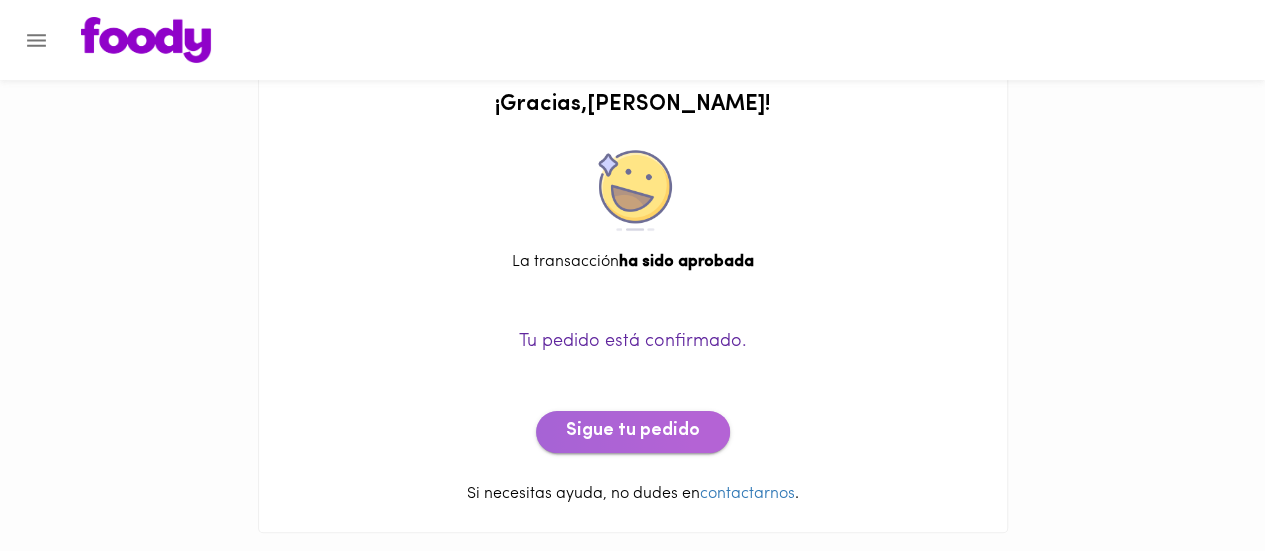 click on "Sigue tu pedido" at bounding box center [633, 432] 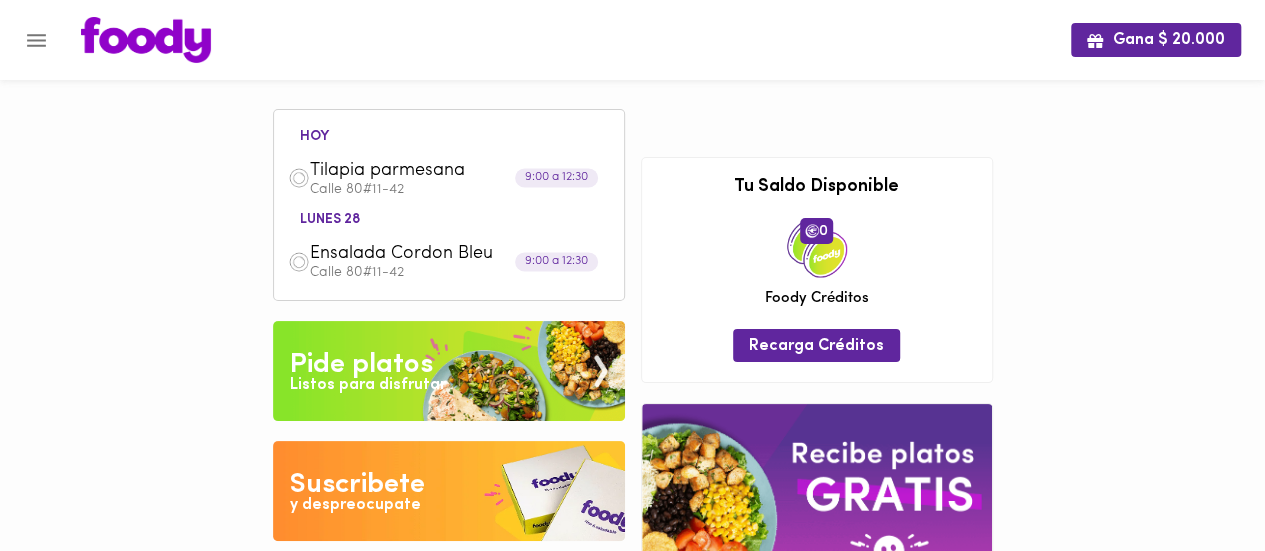 scroll, scrollTop: 1, scrollLeft: 0, axis: vertical 